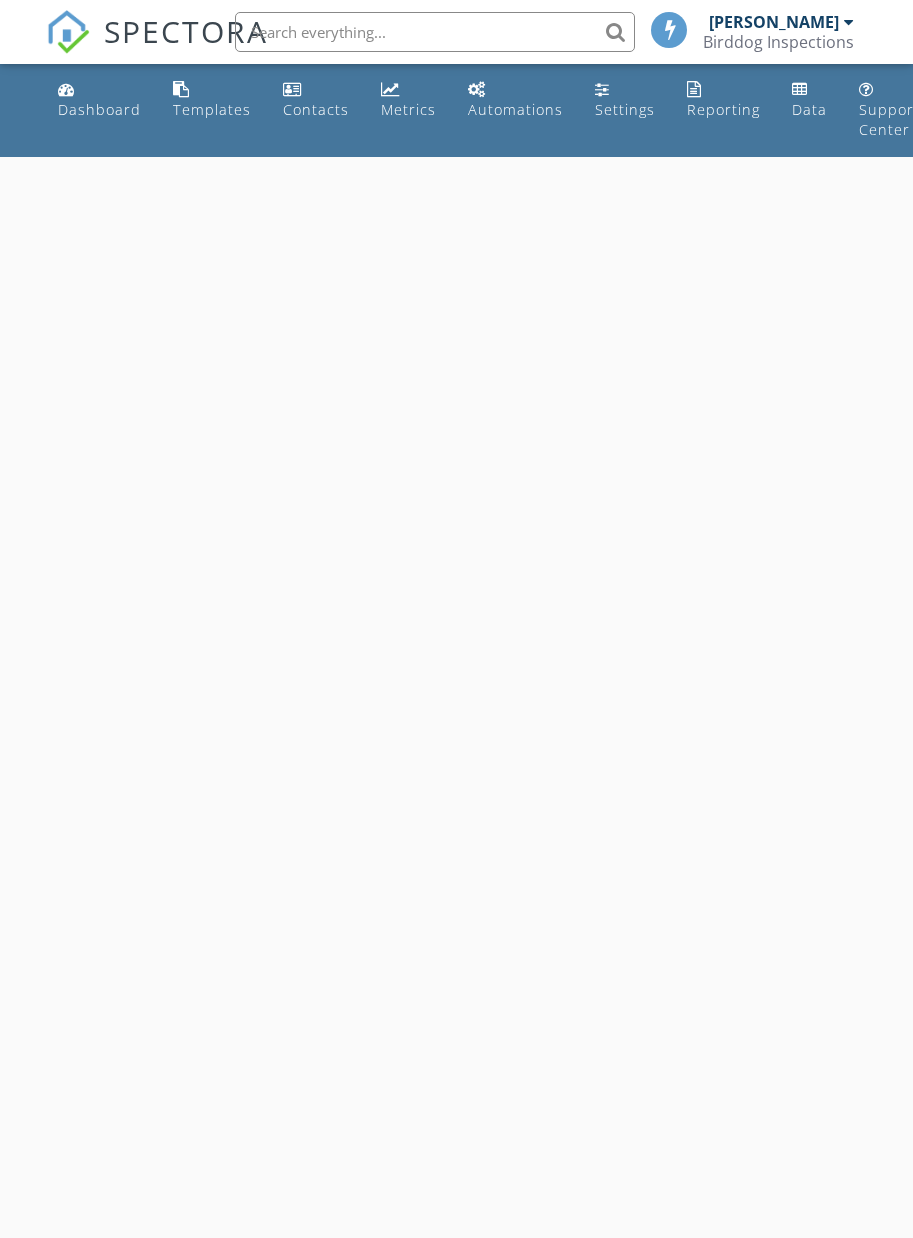 scroll, scrollTop: 0, scrollLeft: 0, axis: both 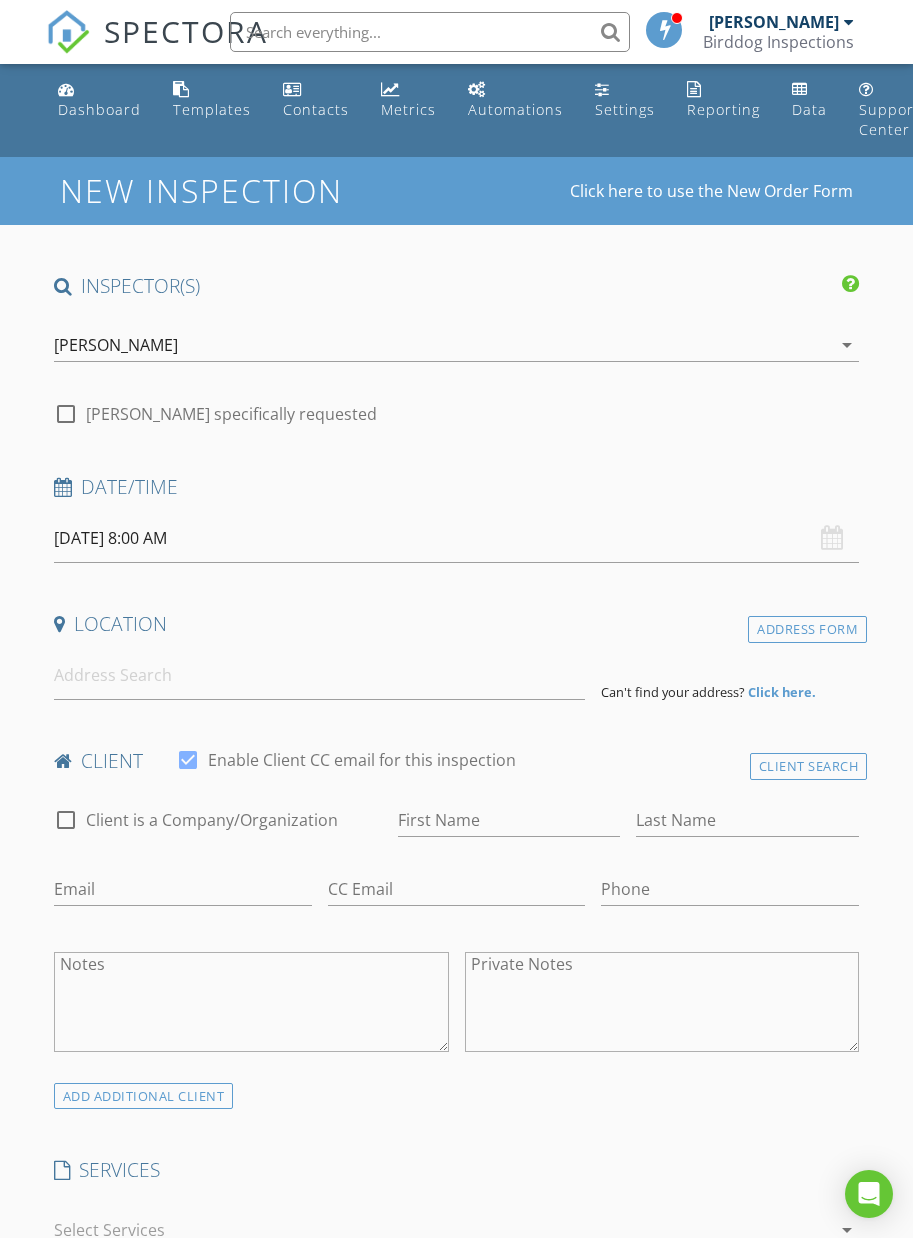 click on "[DATE] 8:00 AM" at bounding box center (457, 538) 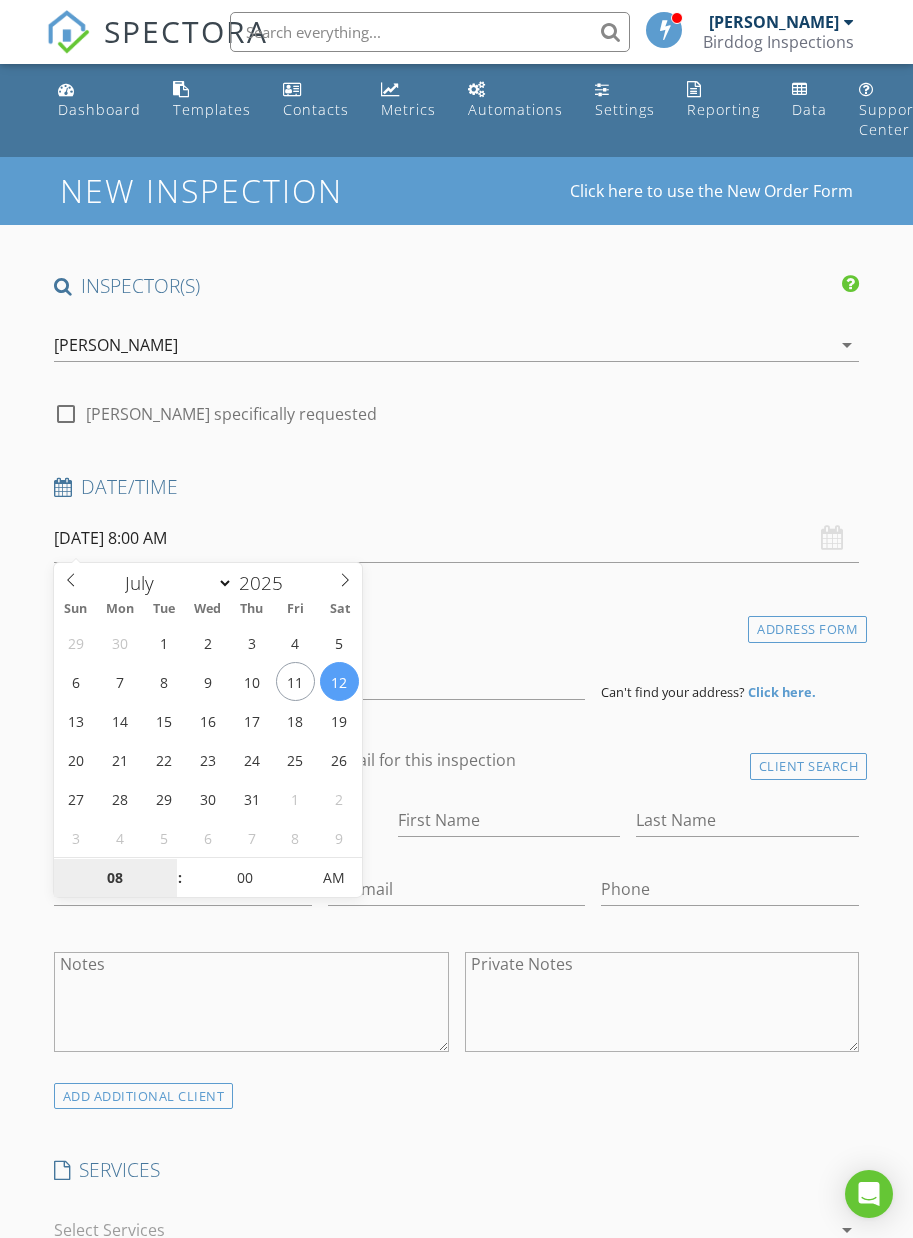 type on "[DATE] 8:00 AM" 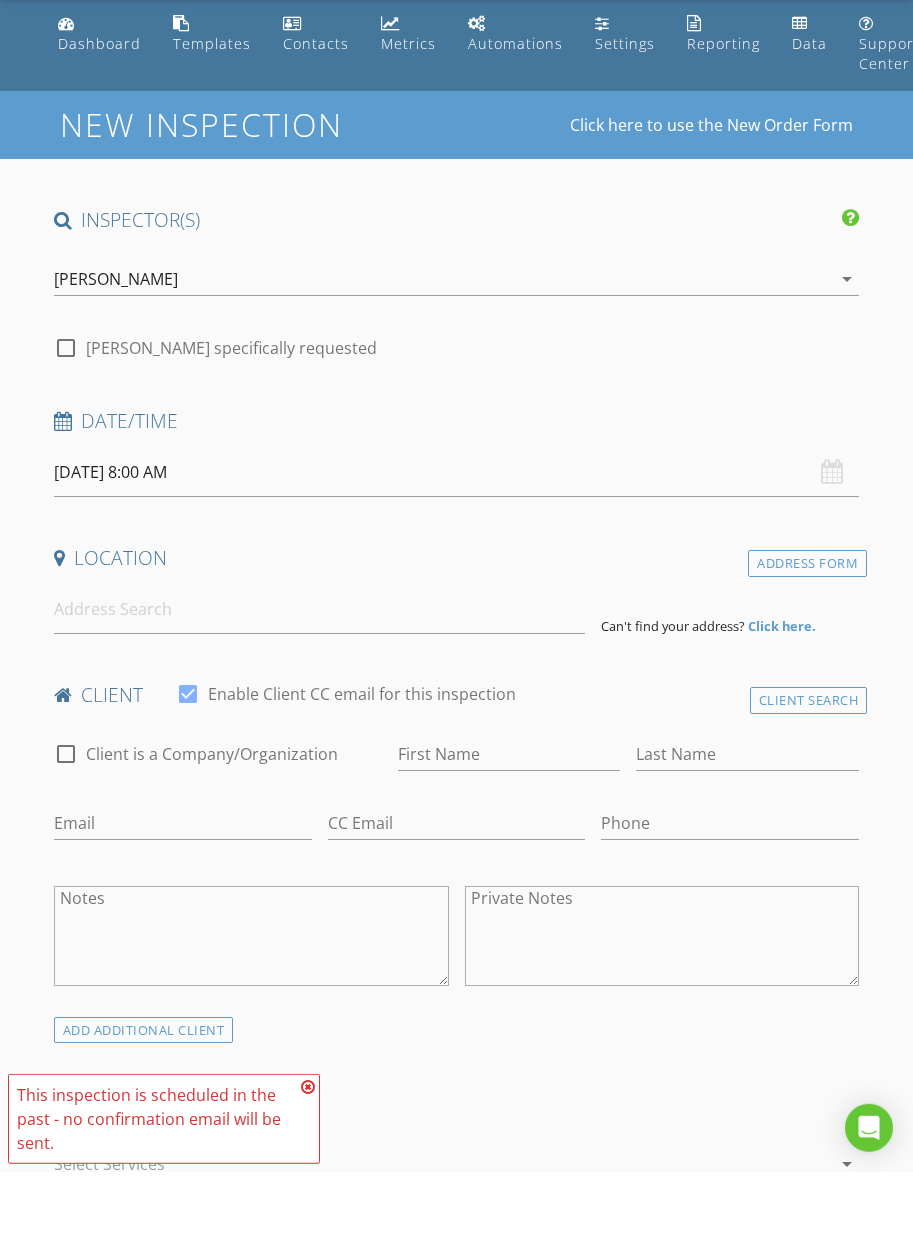 scroll, scrollTop: 66, scrollLeft: 0, axis: vertical 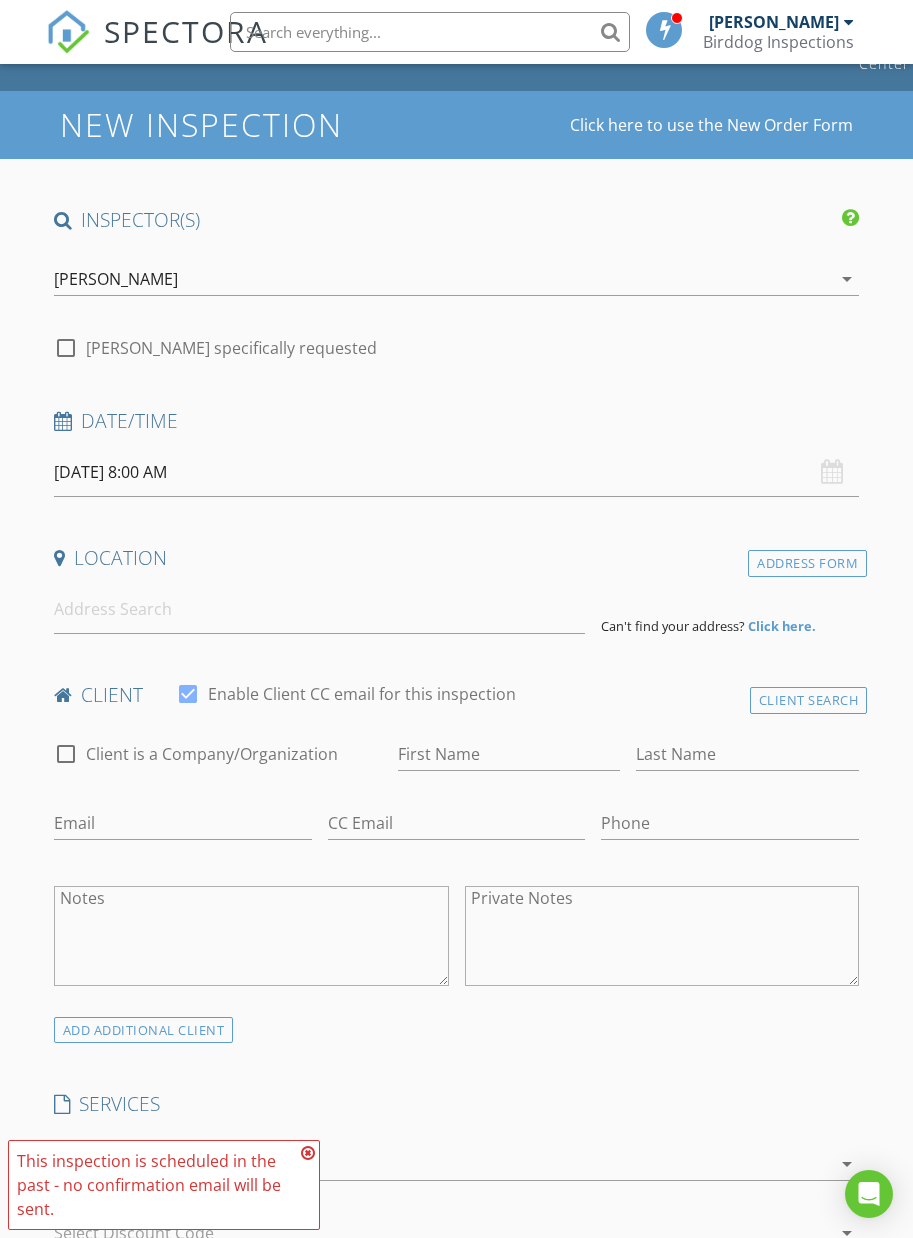 click on "SPECTORA
[PERSON_NAME]
Birddog Inspections
Role:
Inspector
Change Role
Dashboard
New Inspection
Inspections
Calendar
Template Editor
Contacts
Automations
Team
Metrics
Payments
Data Exports
Billing
Reporting
Advanced
Settings
What's New
Sign Out
Change Active Role
Your account has more than one possible role. Please choose how you'd like to view the site:
Company/Agency
City
Role
Dashboard
Templates
Contacts
Metrics
Automations
Settings
Reporting
Data
Support Center
Add the listing agent to automatically send confirmation emails, reminders and follow-ups.         Military     FAF   FNF" at bounding box center (456, 1571) 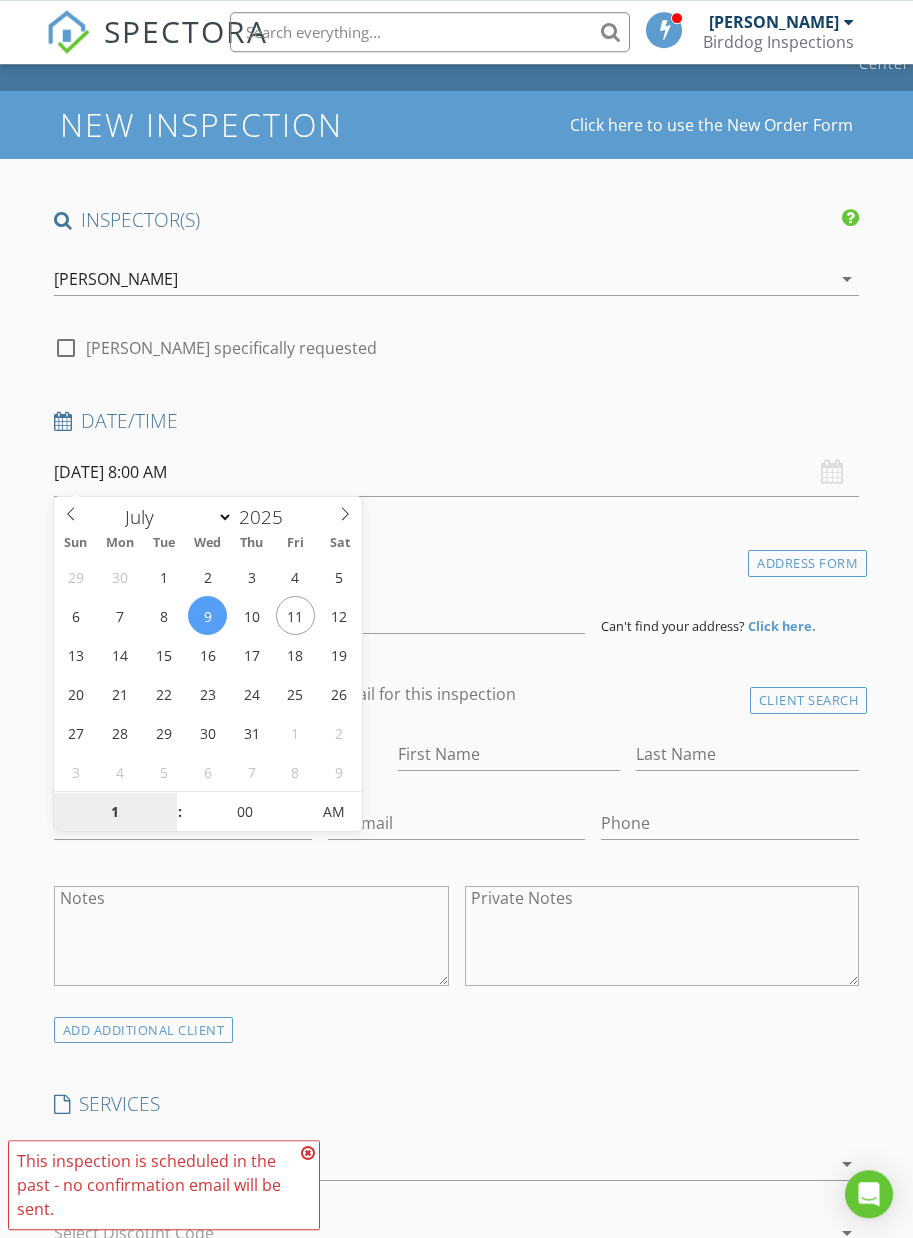 scroll, scrollTop: 66, scrollLeft: 0, axis: vertical 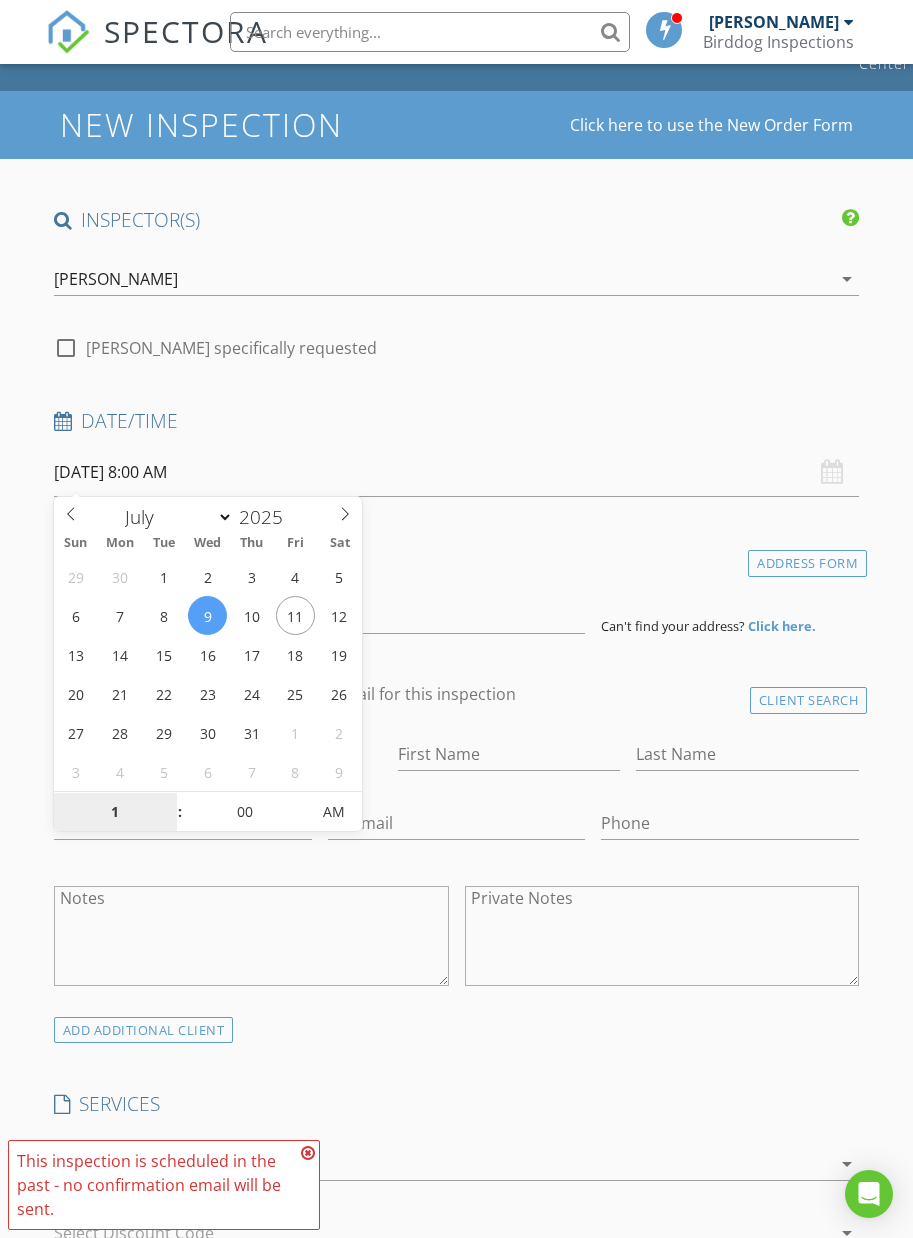 type on "10" 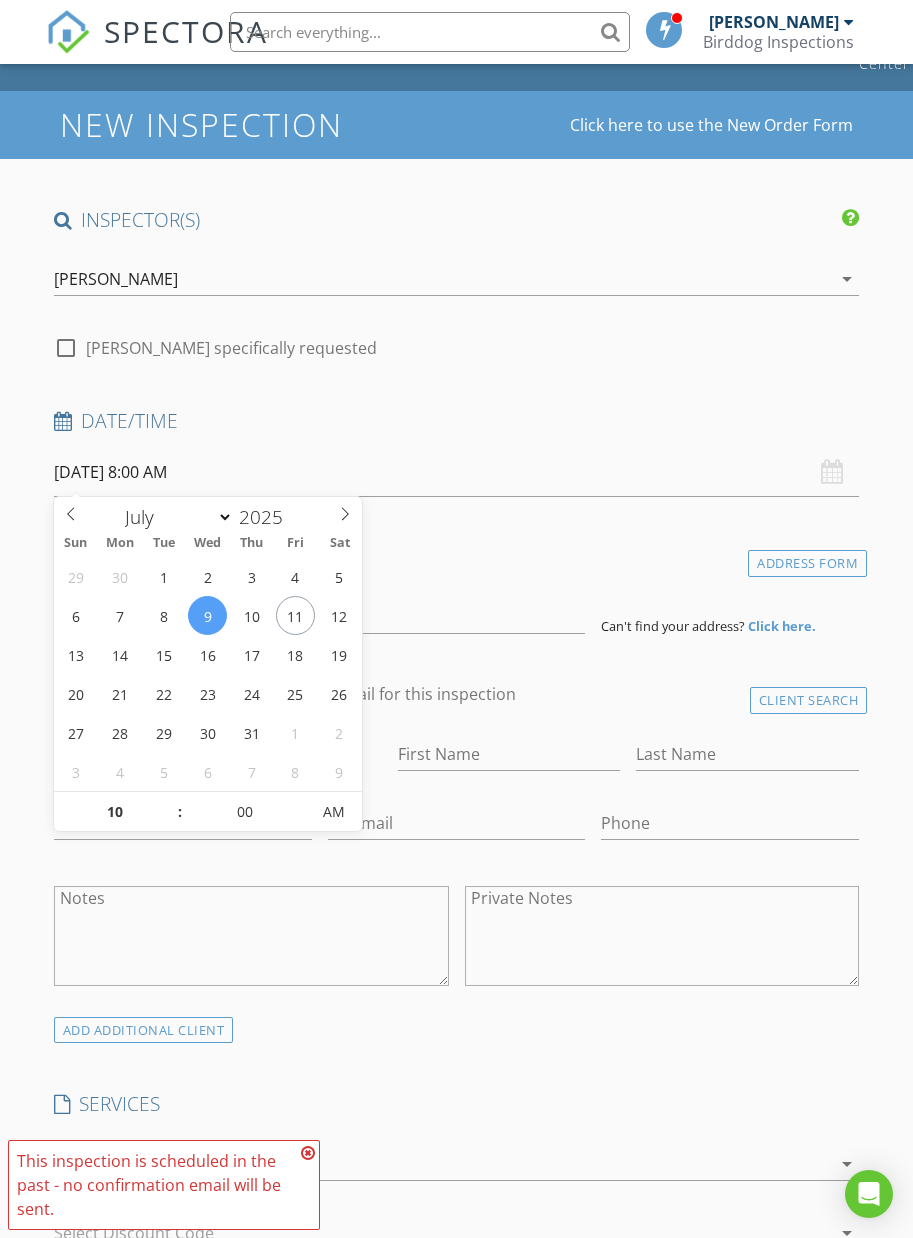 type on "[DATE] 10:00 AM" 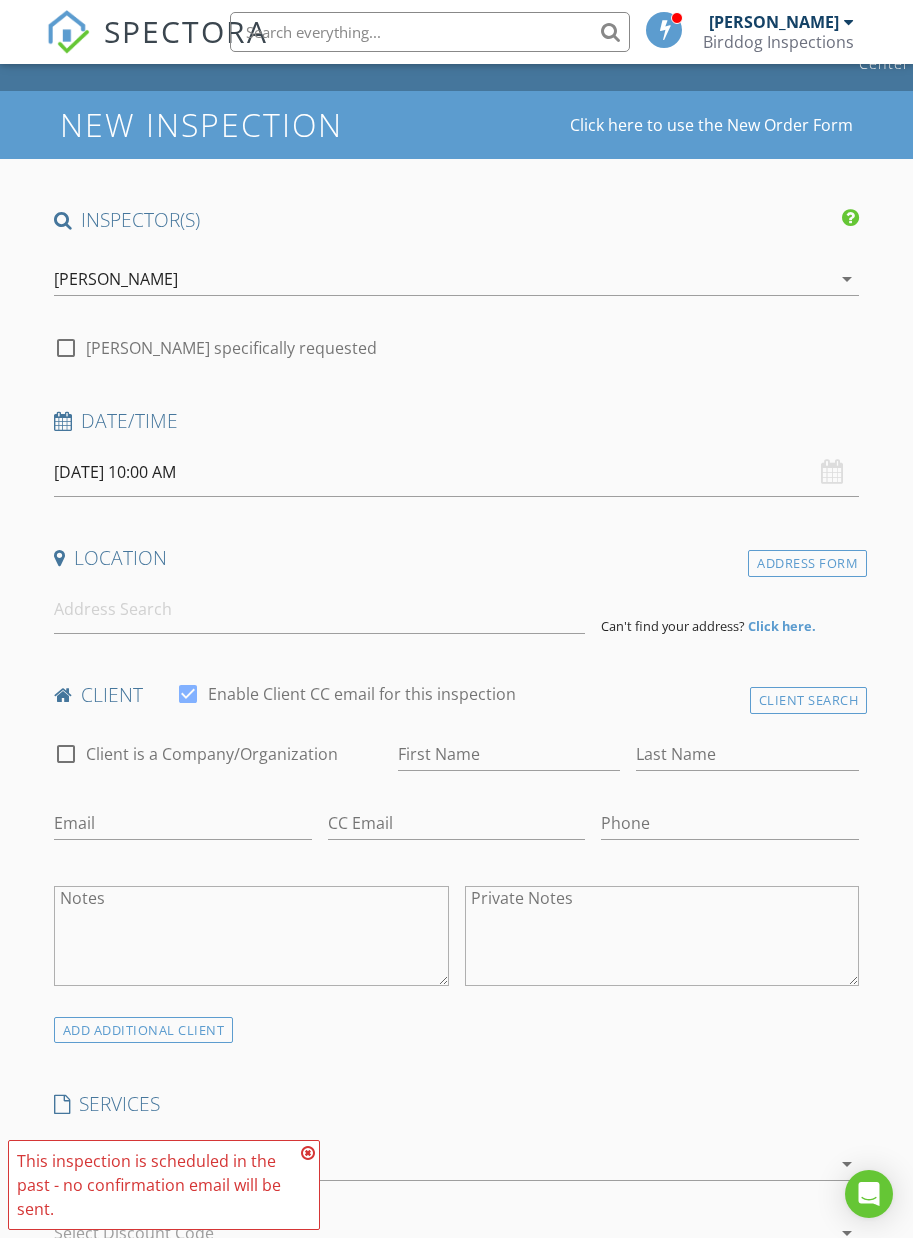 click on "Date/Time" at bounding box center (457, 421) 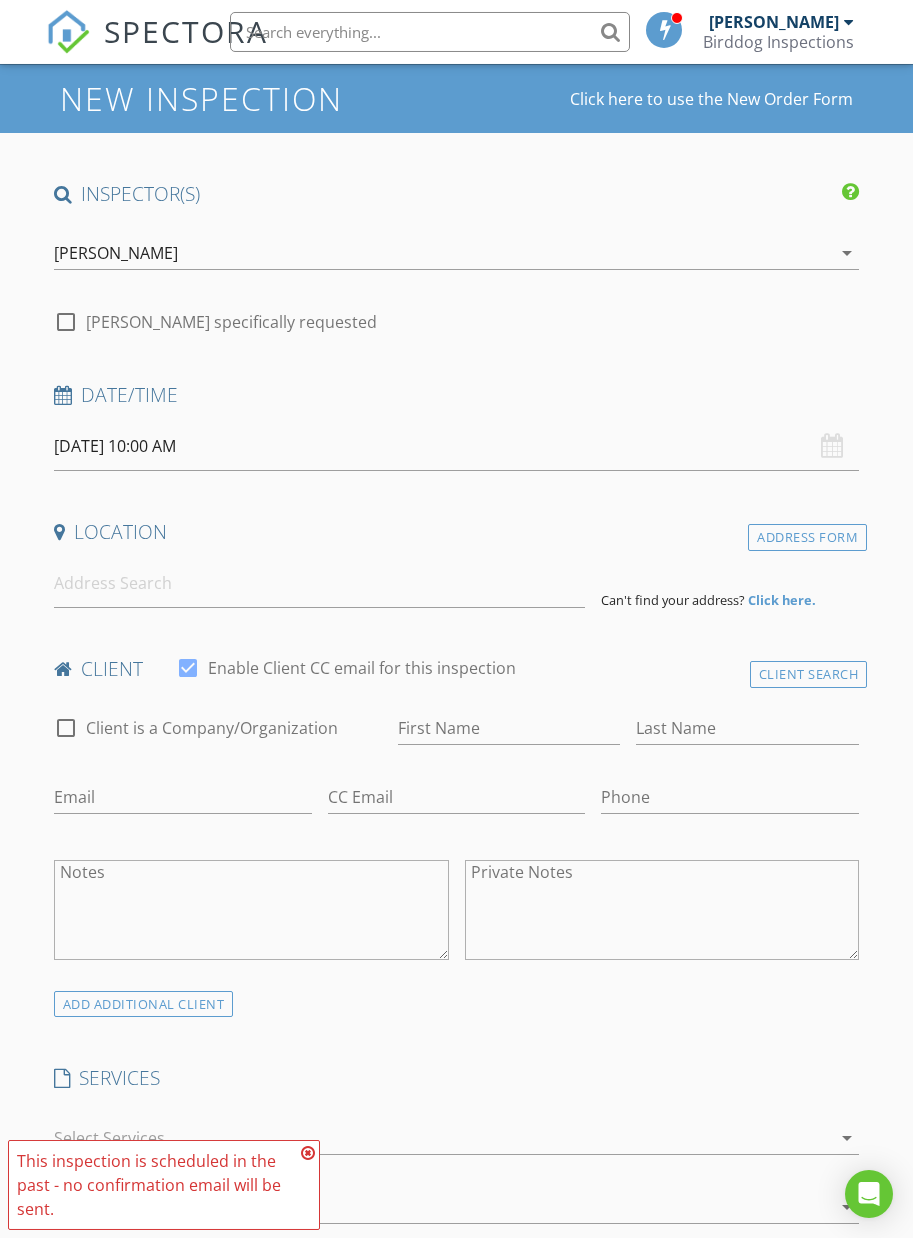 scroll, scrollTop: 94, scrollLeft: 0, axis: vertical 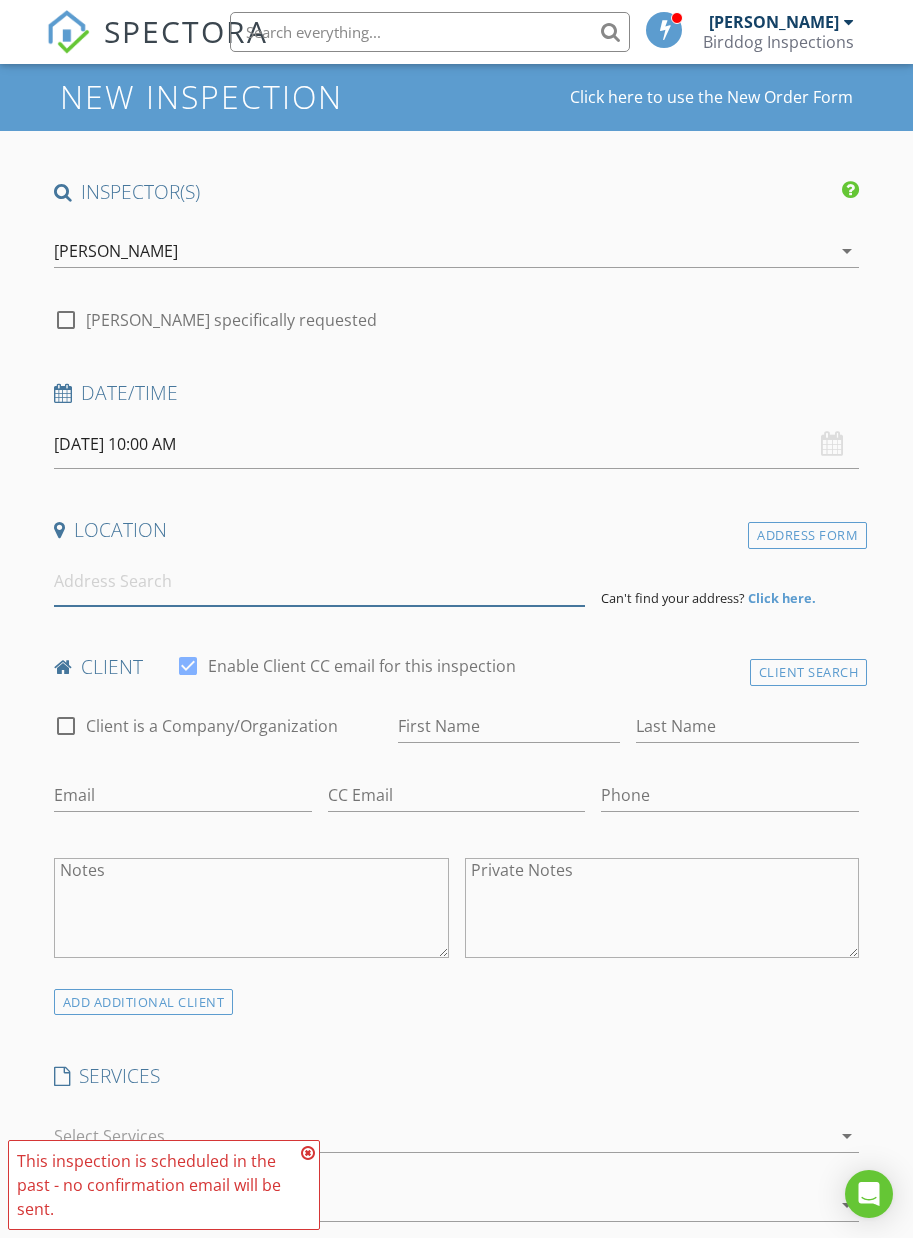 click at bounding box center [320, 581] 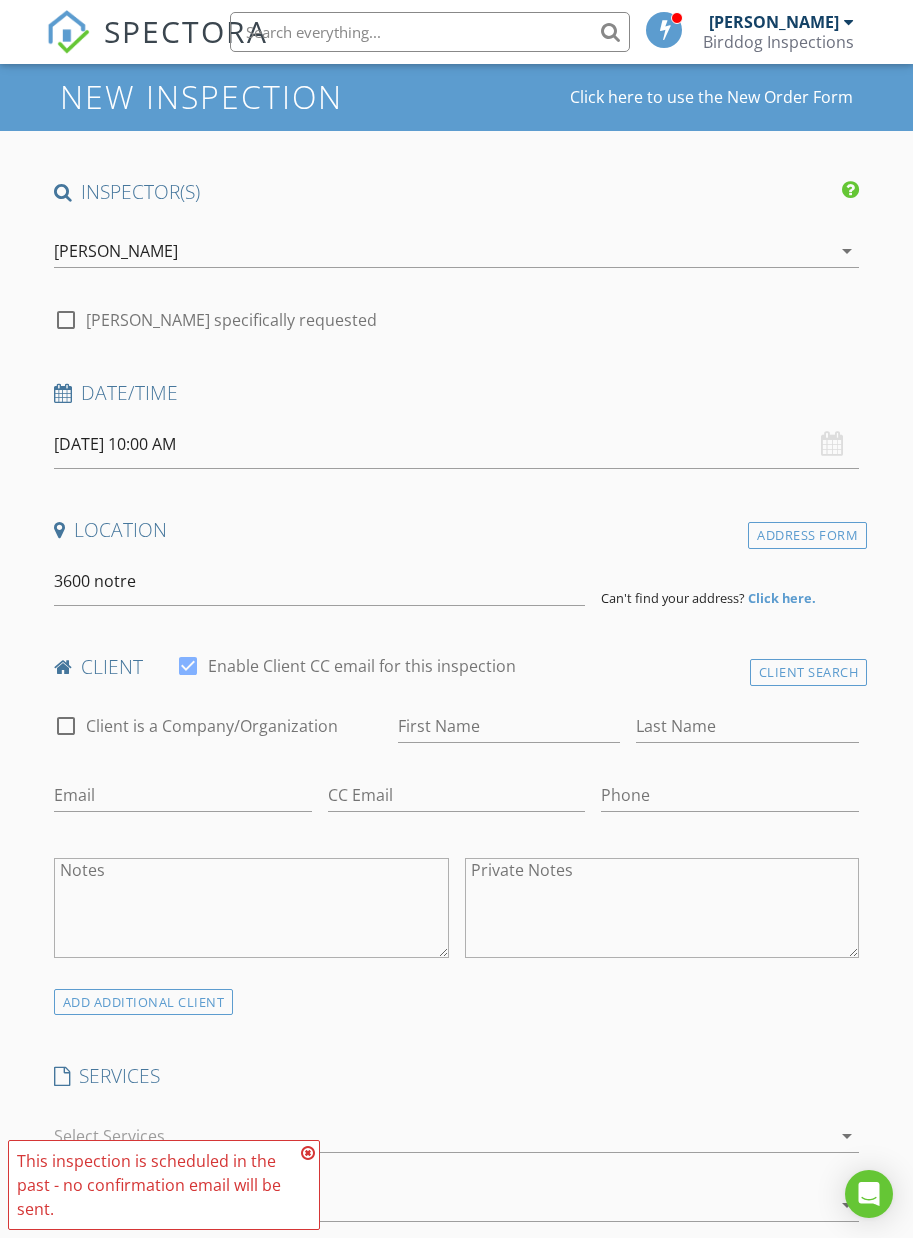 type on "3600 Notre Dame Avenue, McAllen, TX, USA" 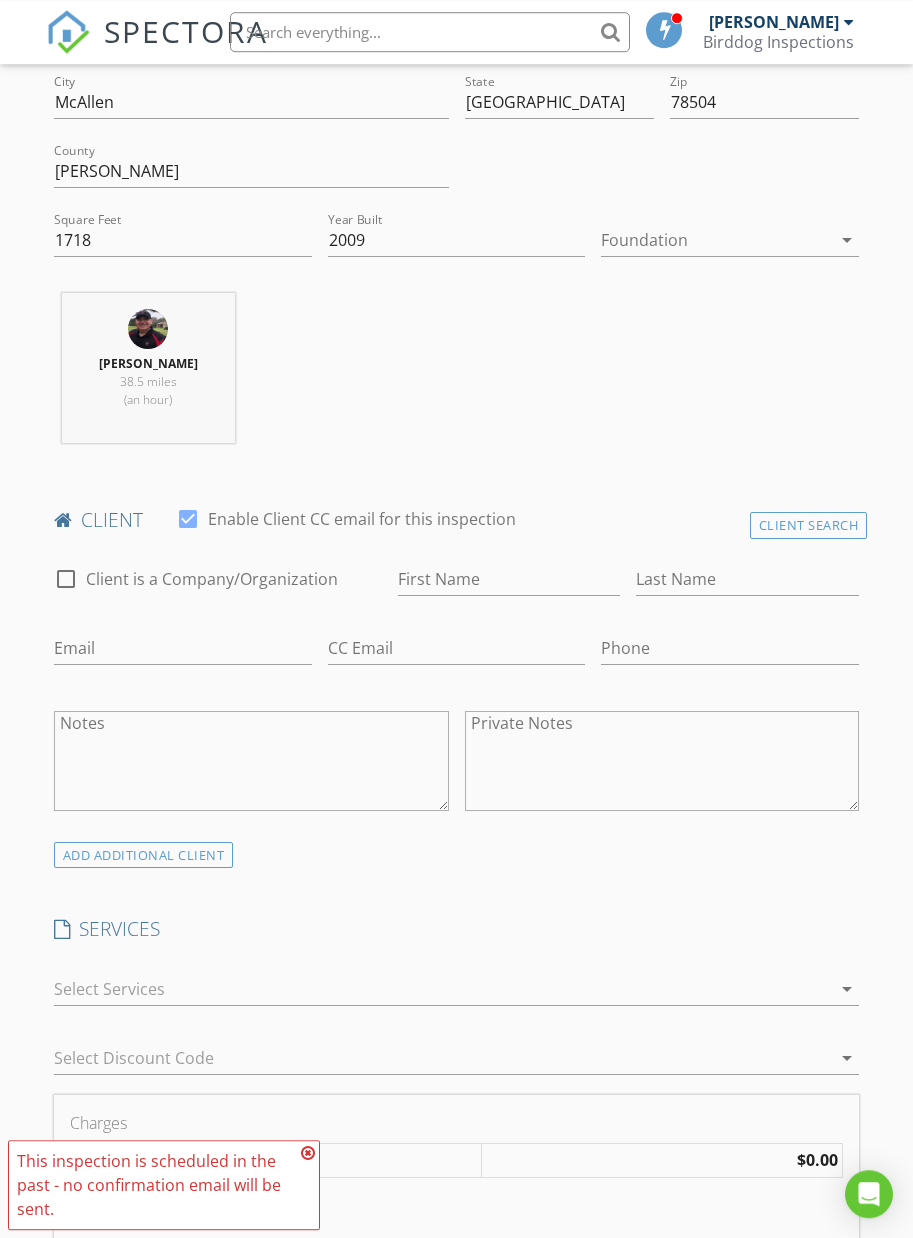 scroll, scrollTop: 650, scrollLeft: 0, axis: vertical 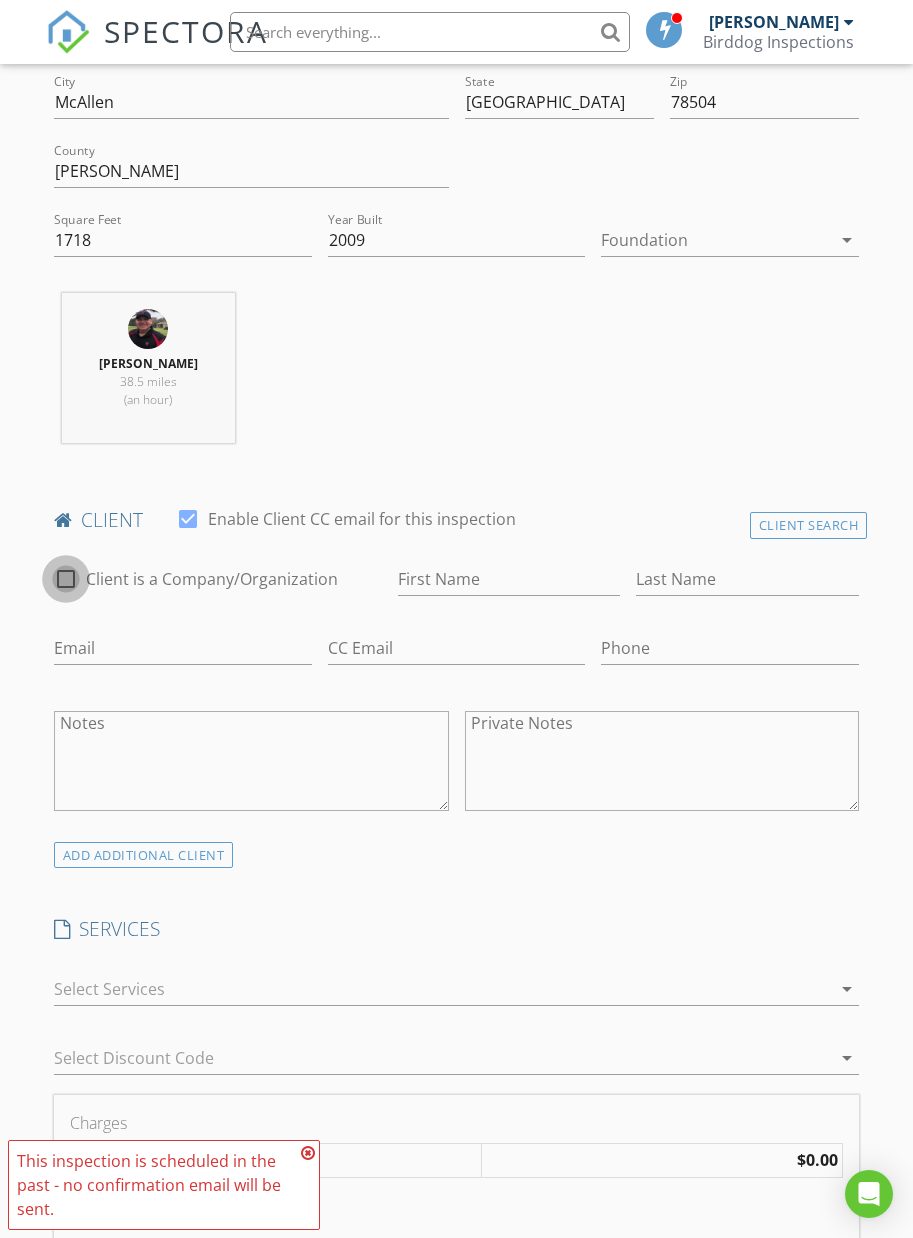 click at bounding box center [66, 579] 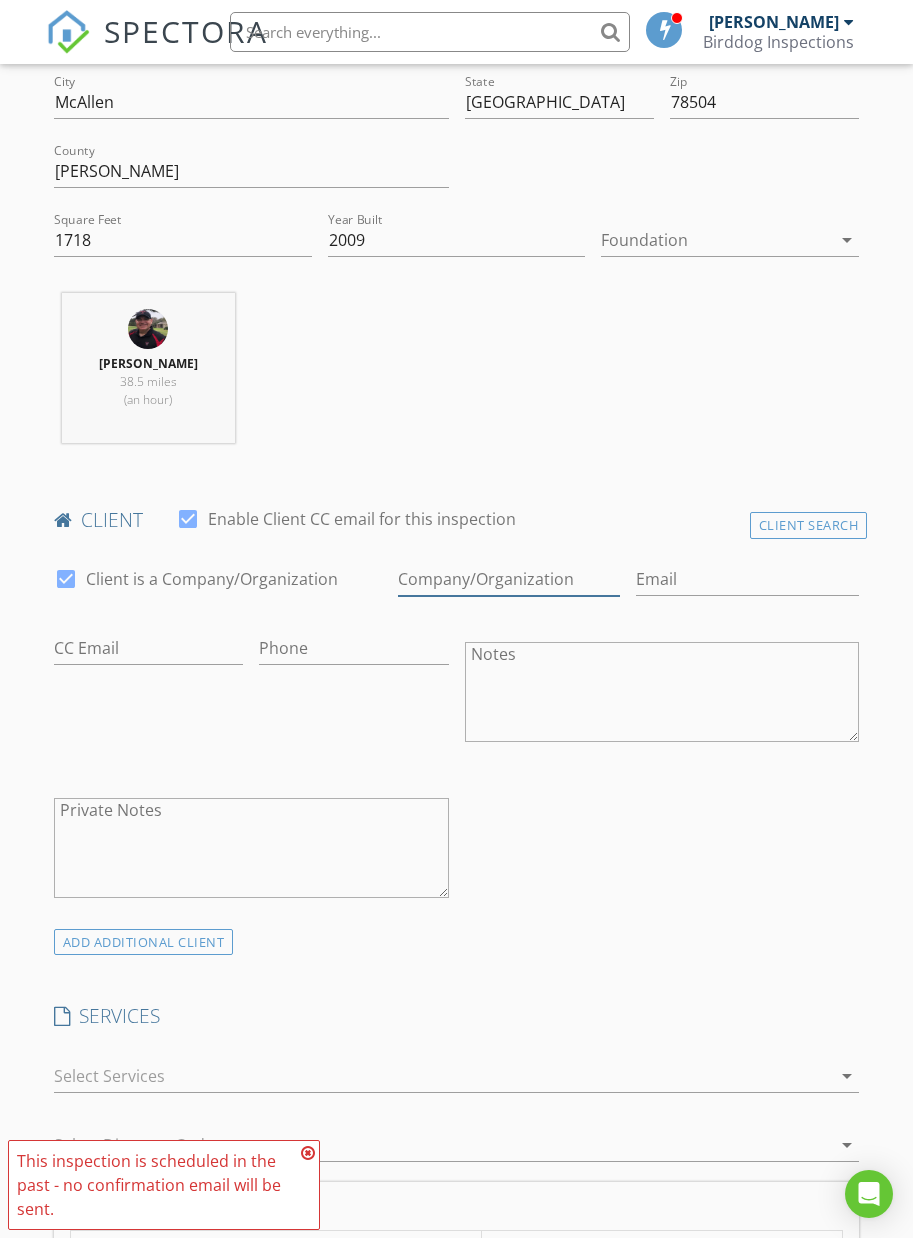 click on "Enable Client CC email for this inspection" at bounding box center [509, 579] 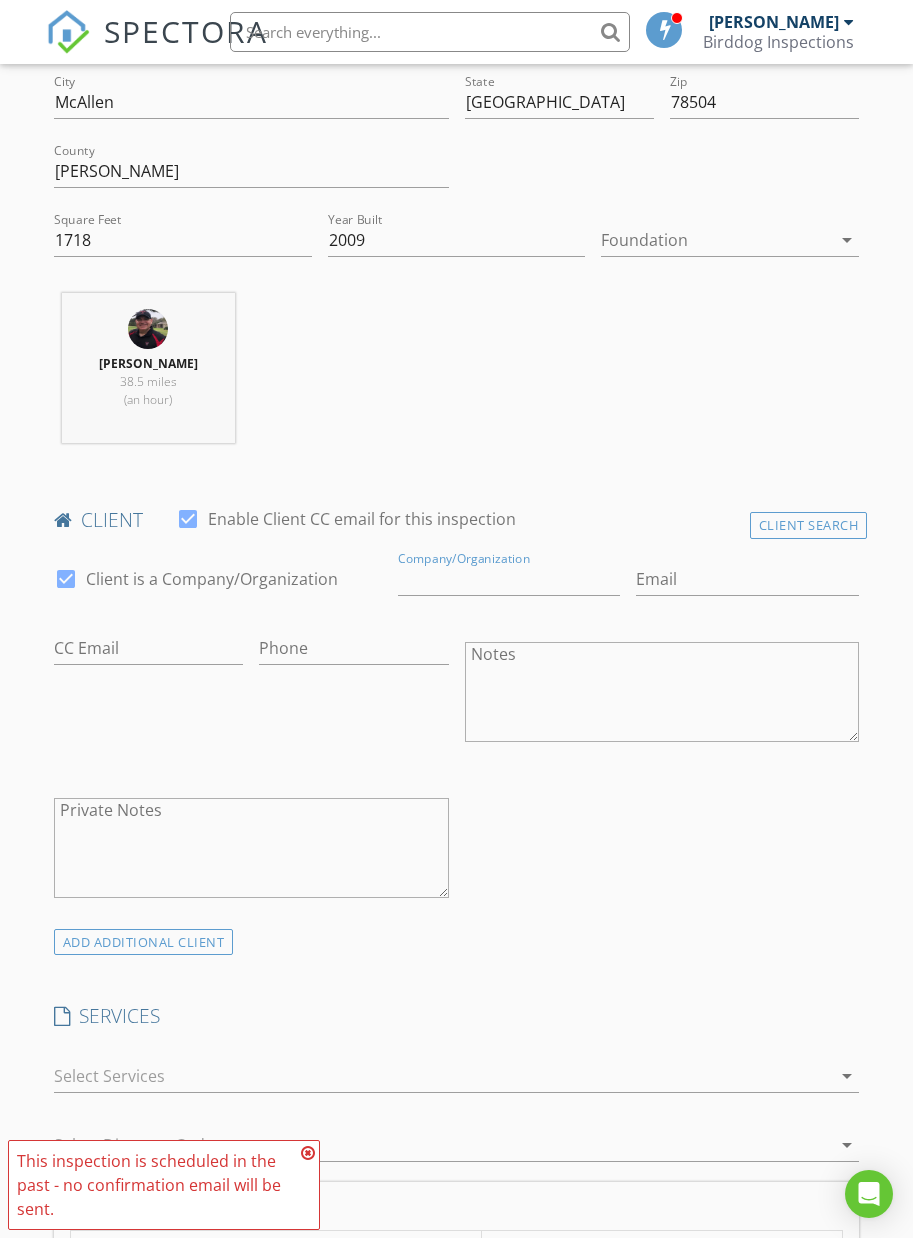 click on "Client Search" at bounding box center [809, 525] 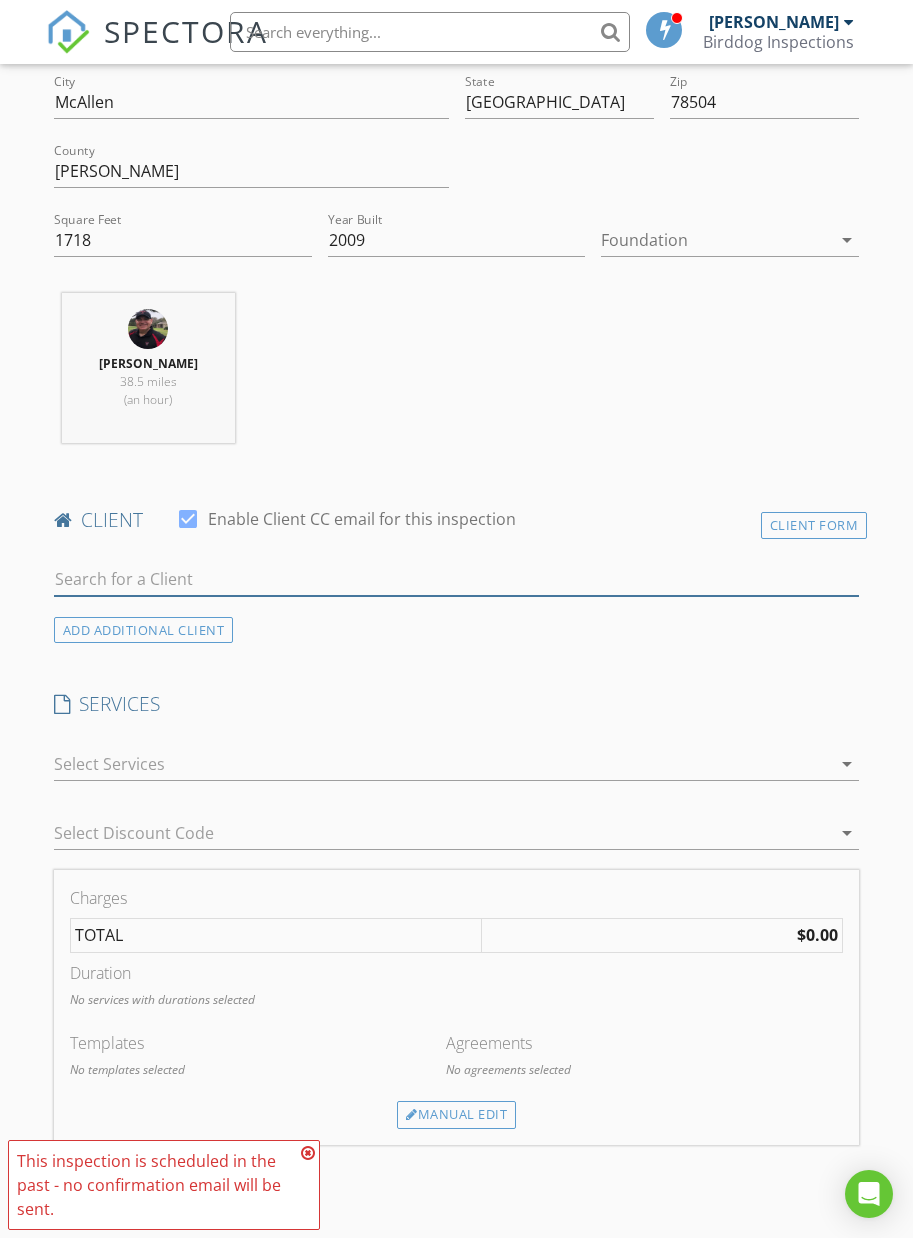click at bounding box center (457, 579) 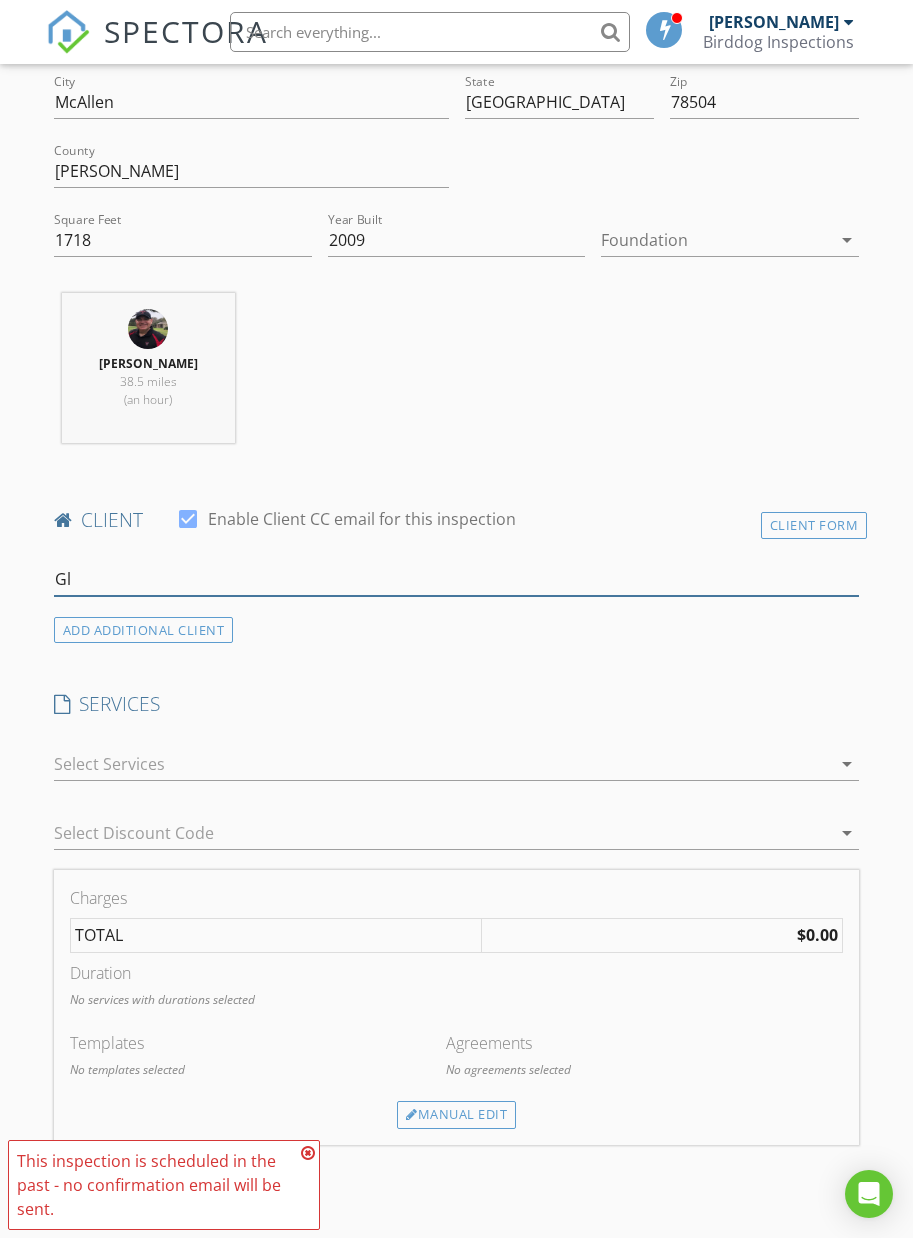 type on "G" 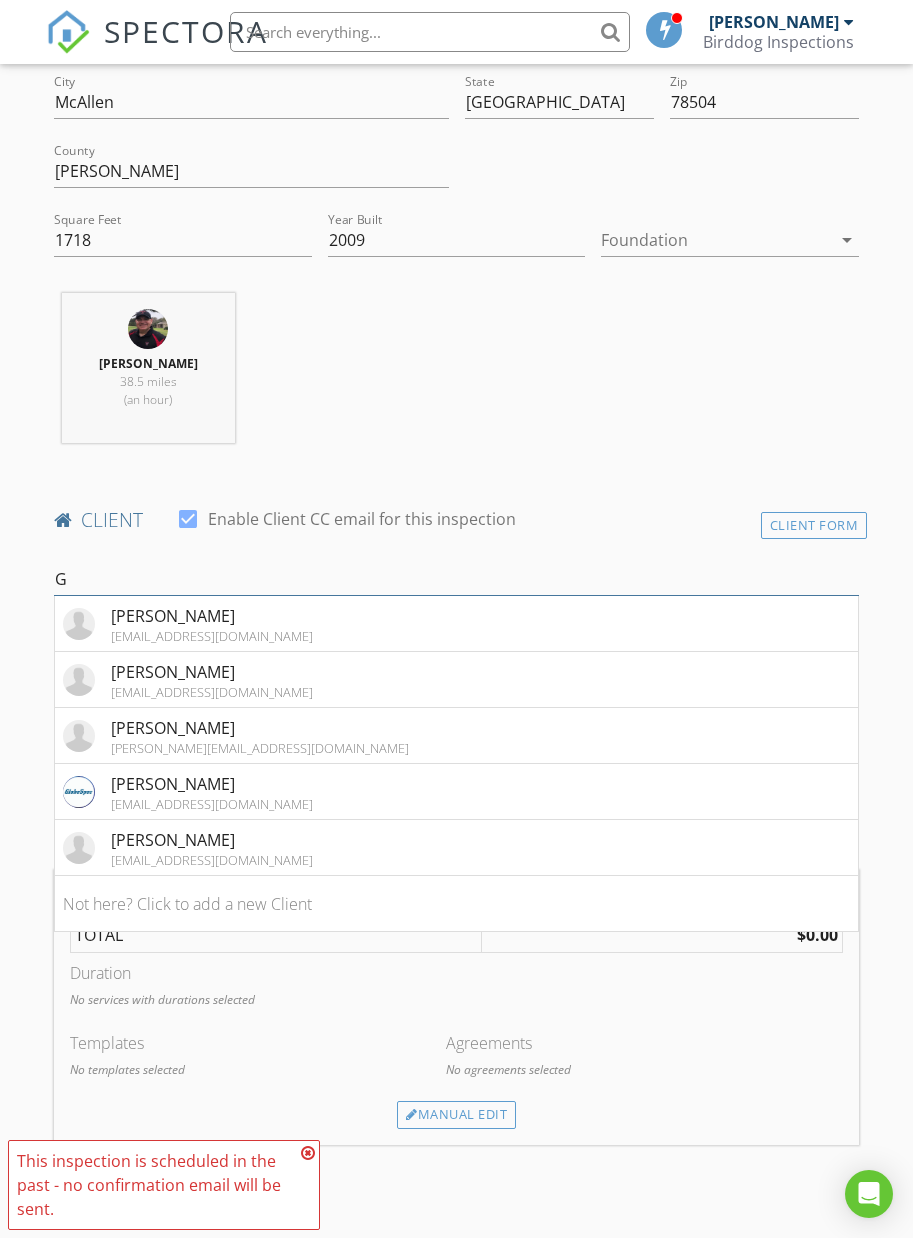 type 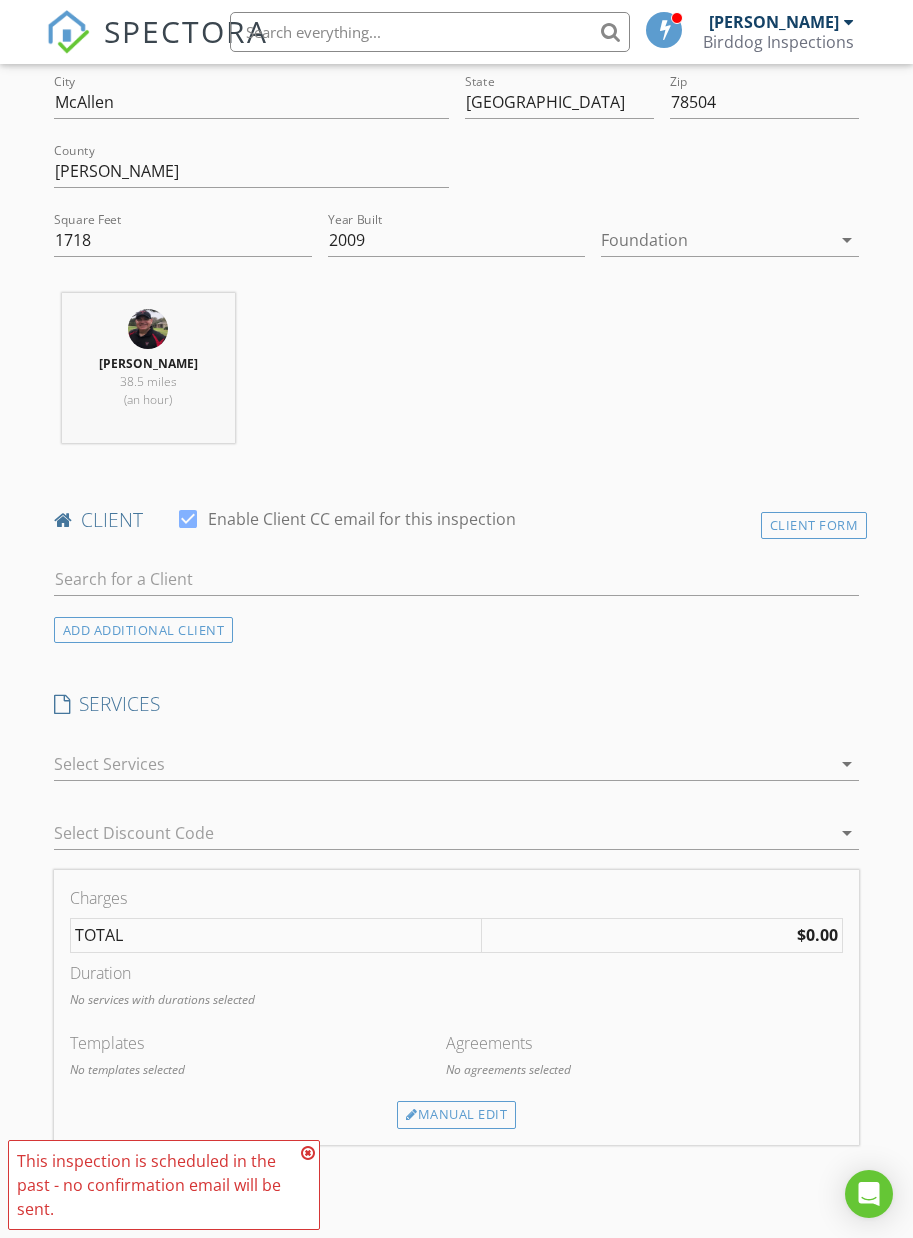 click on "INSPECTOR(S)
check_box   James Moon   PRIMARY   James Moon arrow_drop_down   check_box_outline_blank James Moon specifically requested
Date/Time
07/09/2025 10:00 AM
Location
Address Search       Address 3600 Notre Dame Ave   Unit   City McAllen   State TX   Zip 78504   County Hidalgo     Square Feet 1718   Year Built 2009   Foundation arrow_drop_down     James Moon     38.5 miles     (an hour)
client
check_box Enable Client CC email for this inspection   Client Form
ADD ADDITIONAL client
SERVICES
check_box_outline_blank   Residential Inspection   check_box_outline_blank   Pre-Listing Inspection   check_box_outline_blank   11th Month Warranty Inspection   check_box_outline_blank   Re-Inspection   check_box_outline_blank   Commercial Inspection   check_box_outline_blank" at bounding box center [457, 1133] 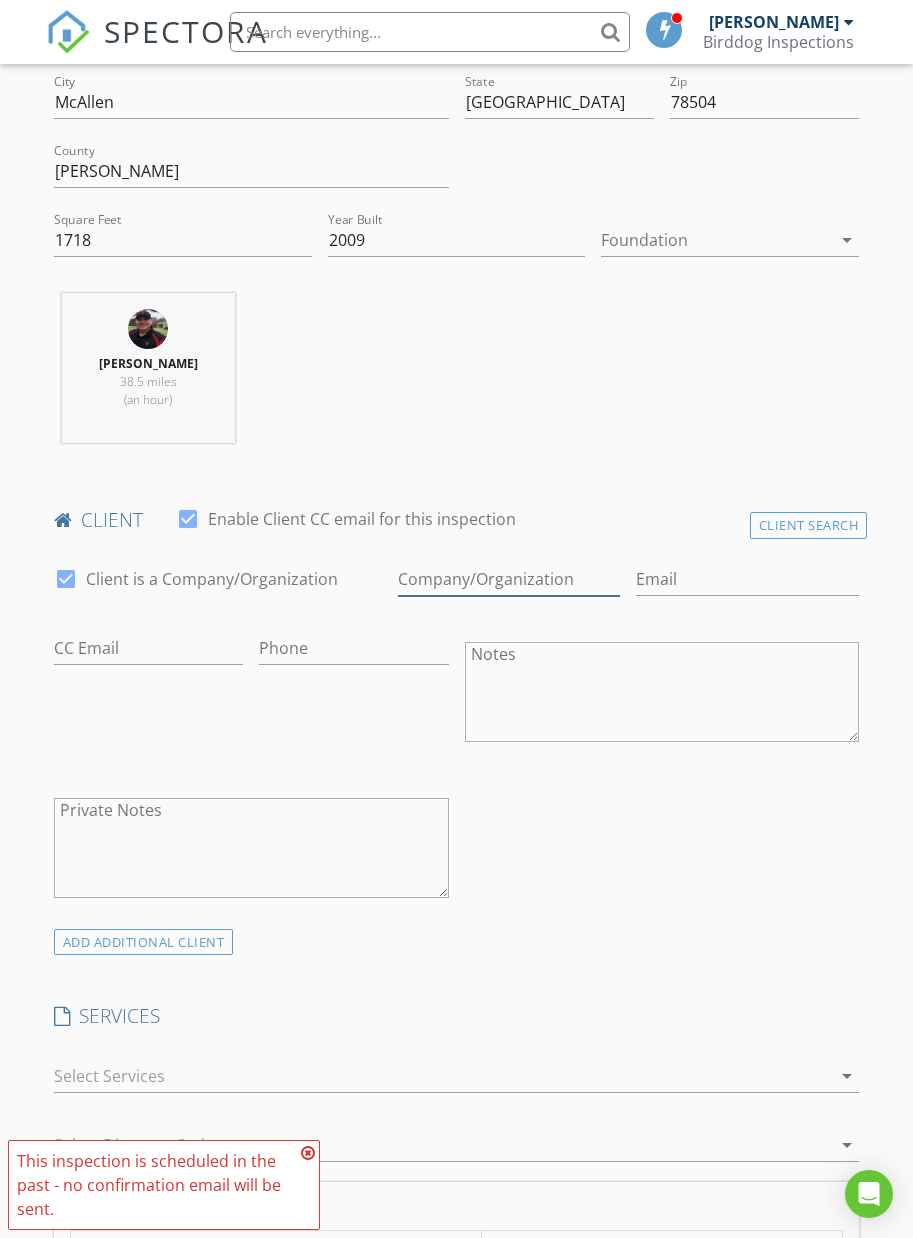click at bounding box center (509, 579) 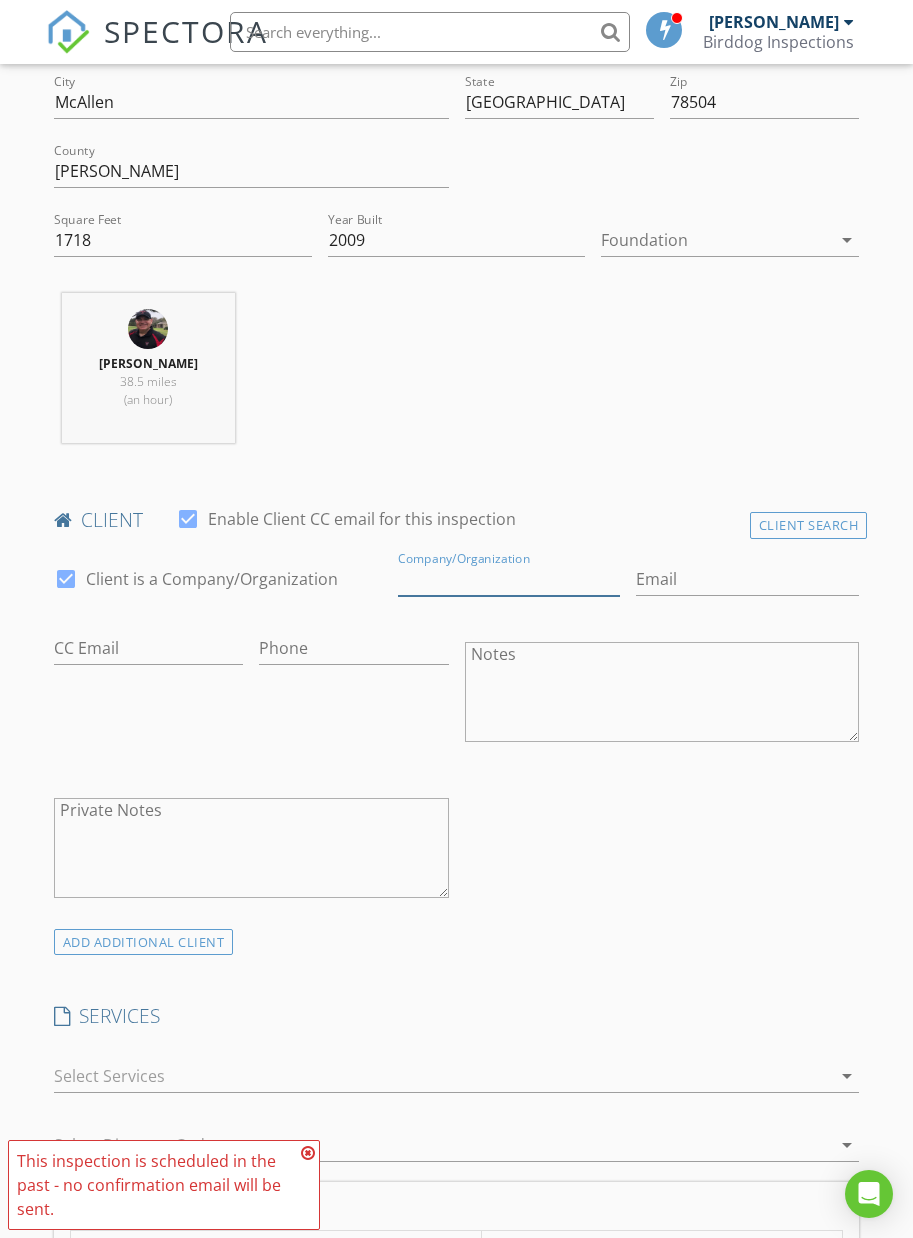 type on "F" 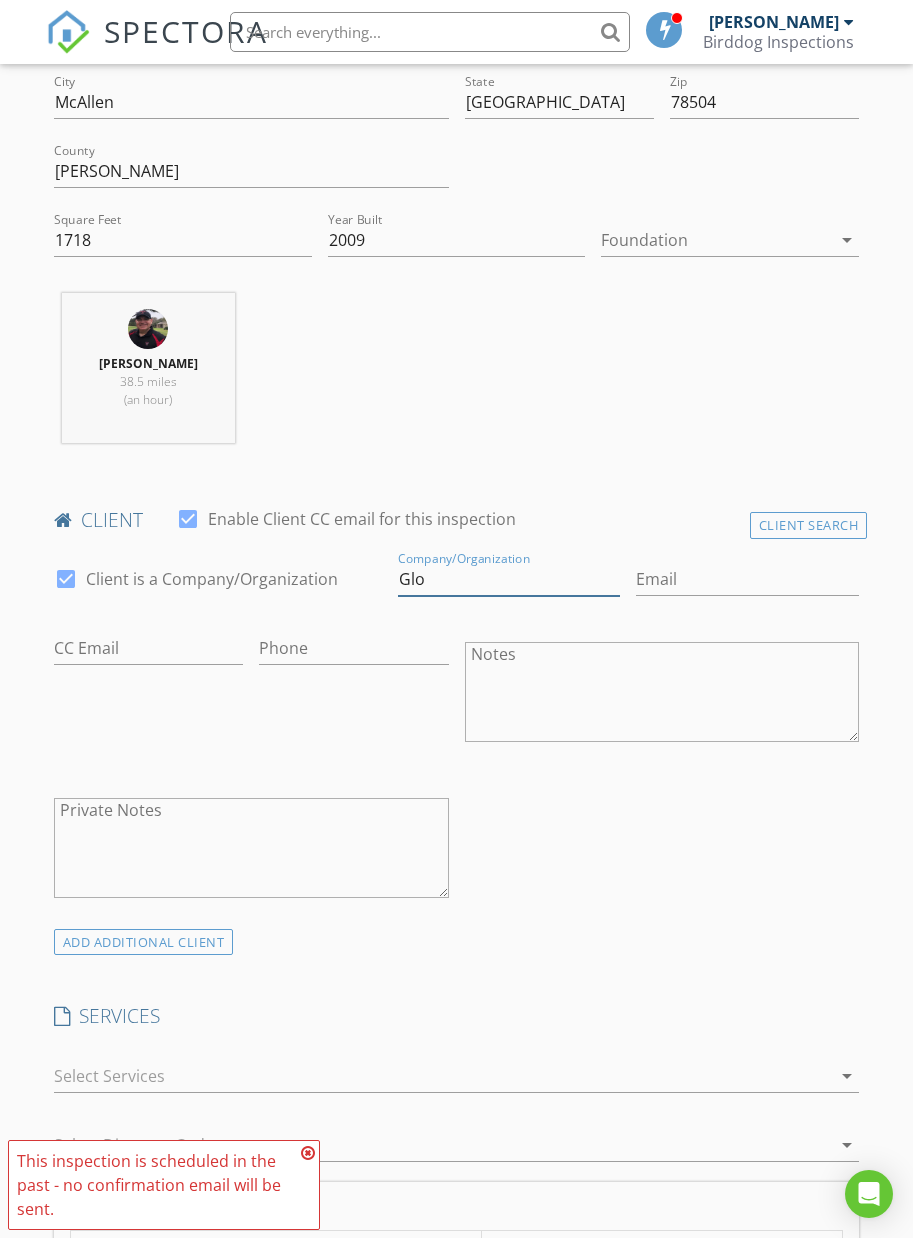 type on "Glo" 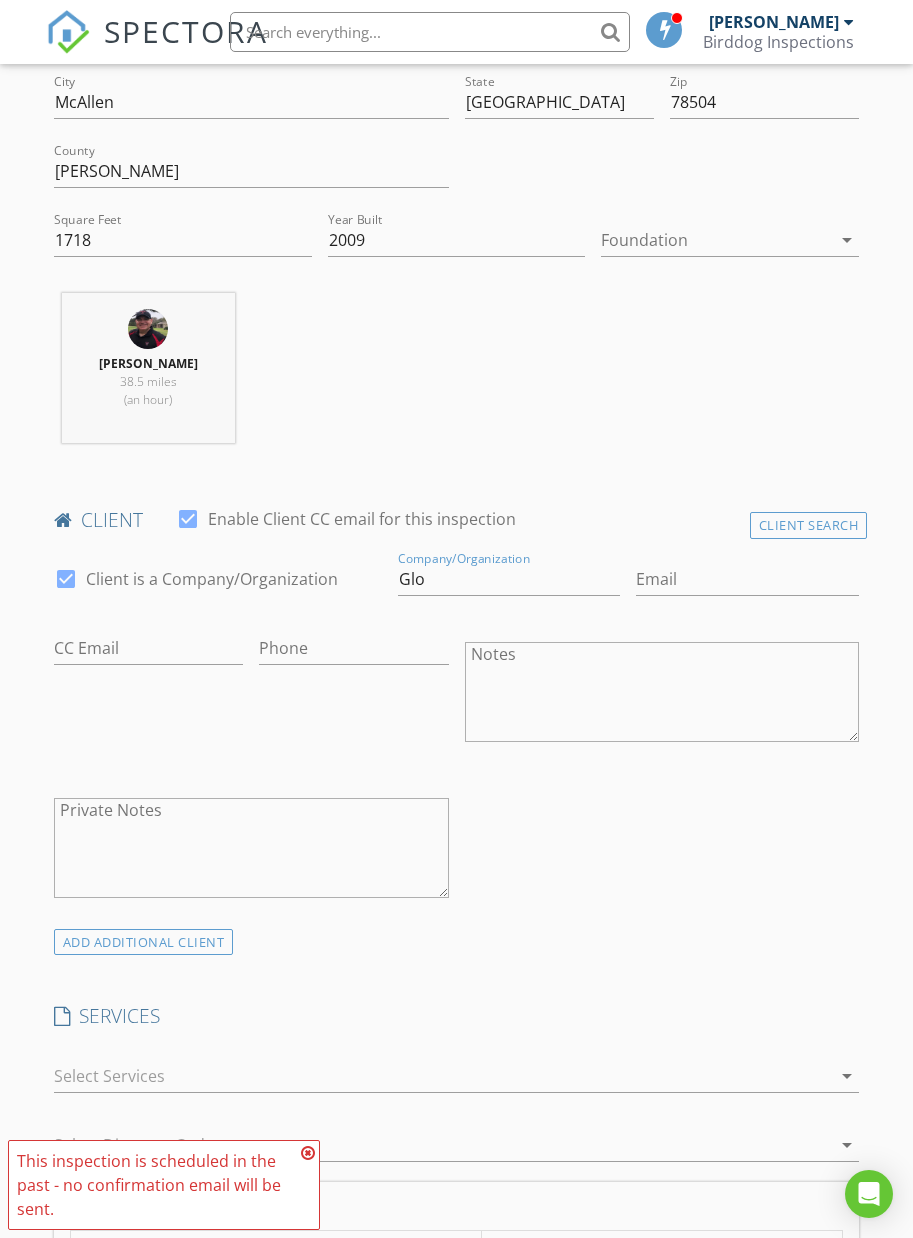 click on "Client Search" at bounding box center [809, 525] 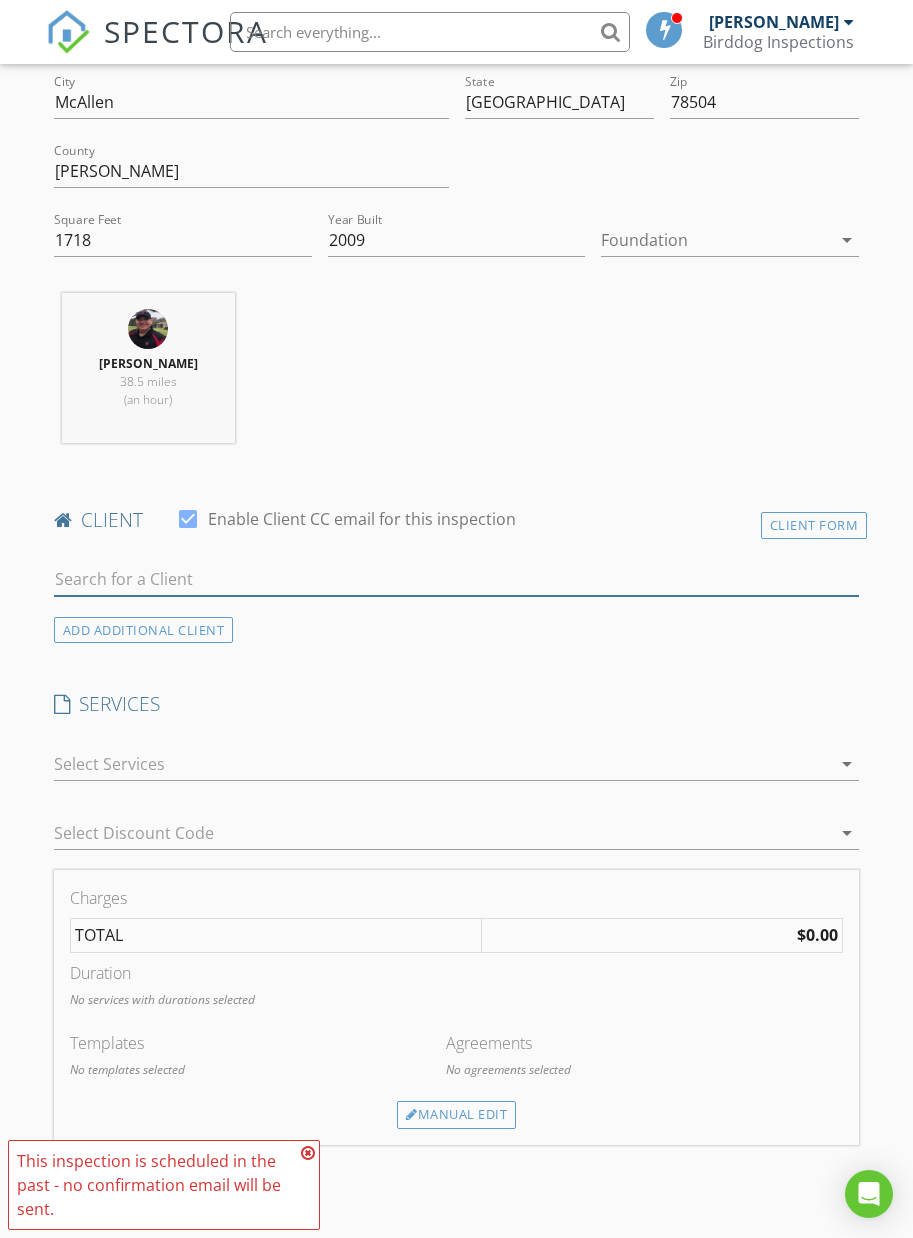 click at bounding box center [457, 579] 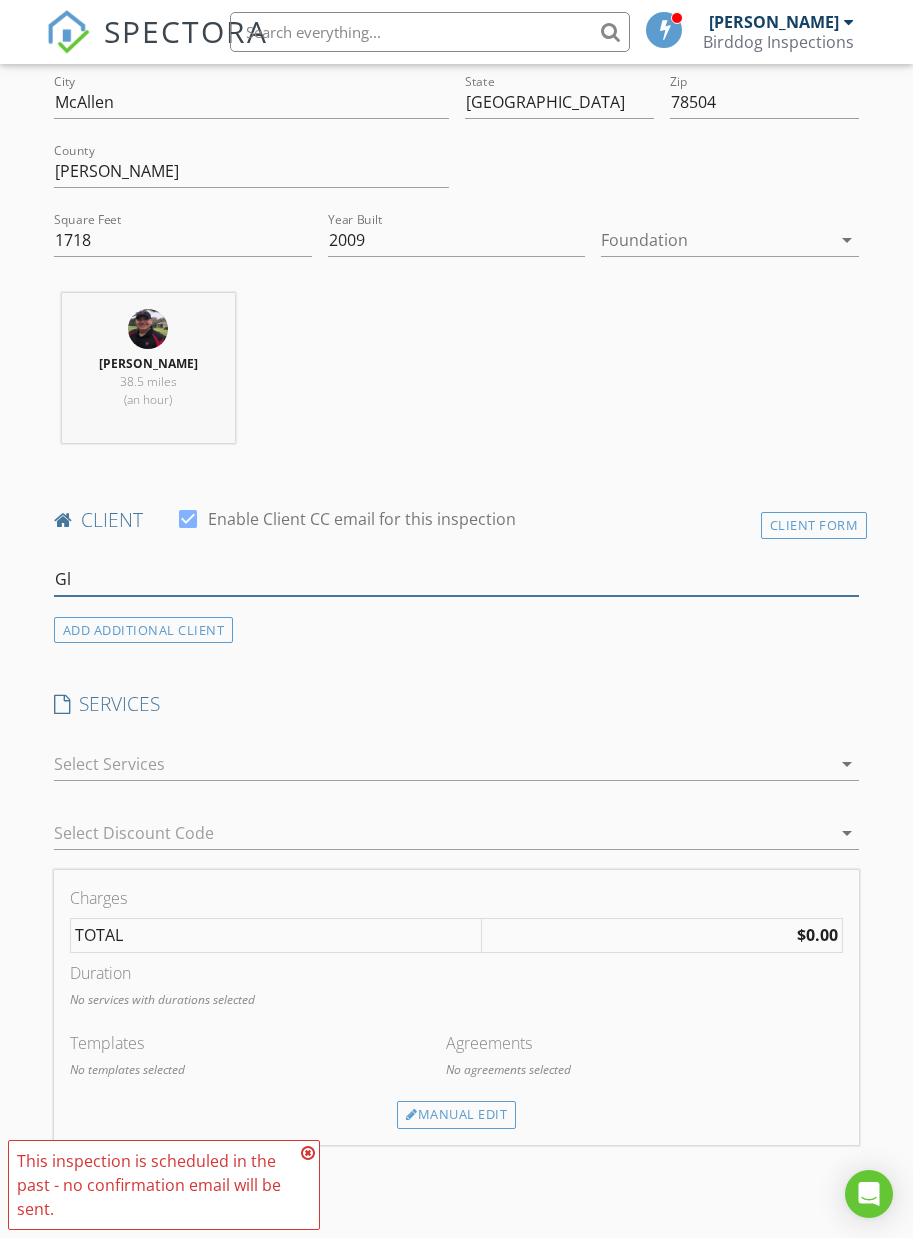 type on "Gl" 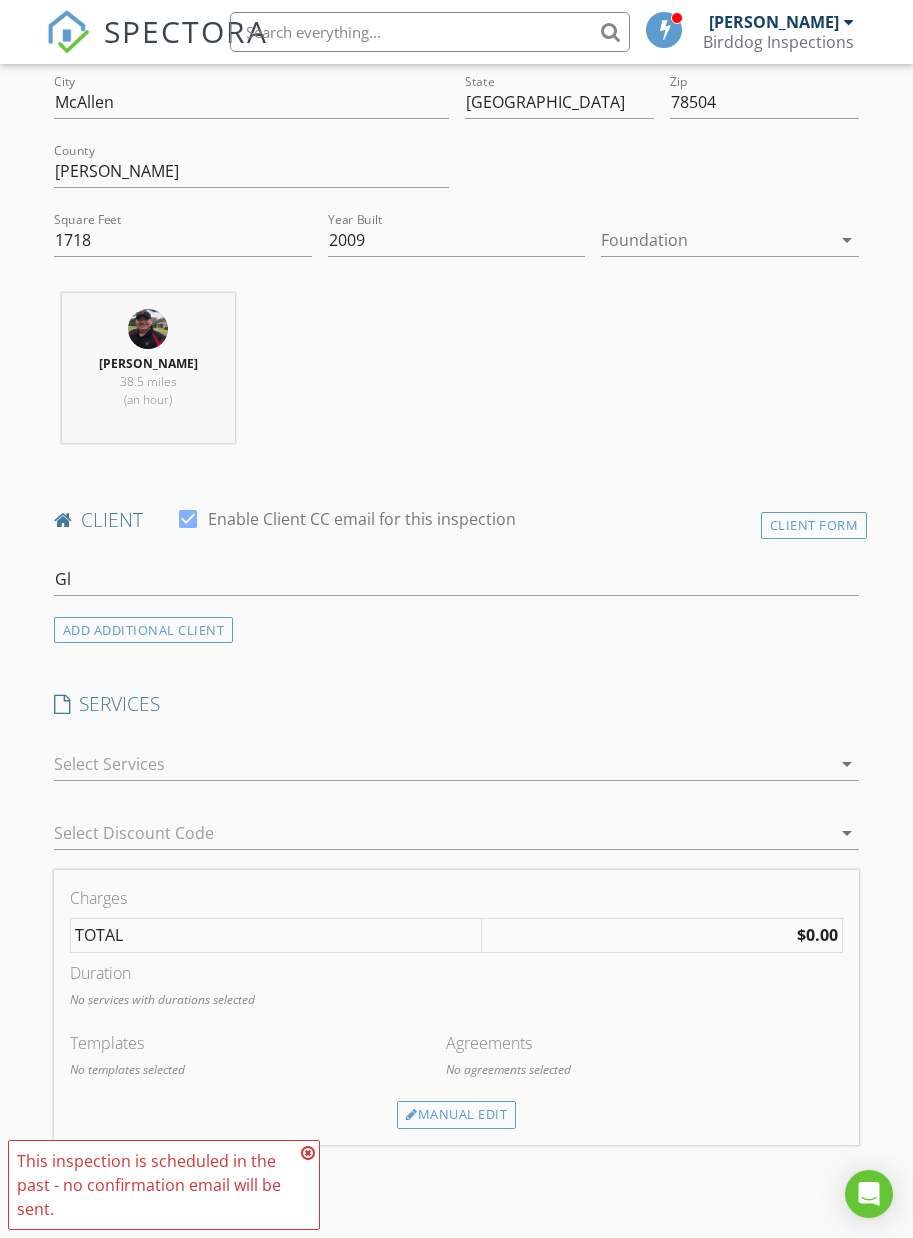 click on "James Moon     38.5 miles     (an hour)" at bounding box center (457, 376) 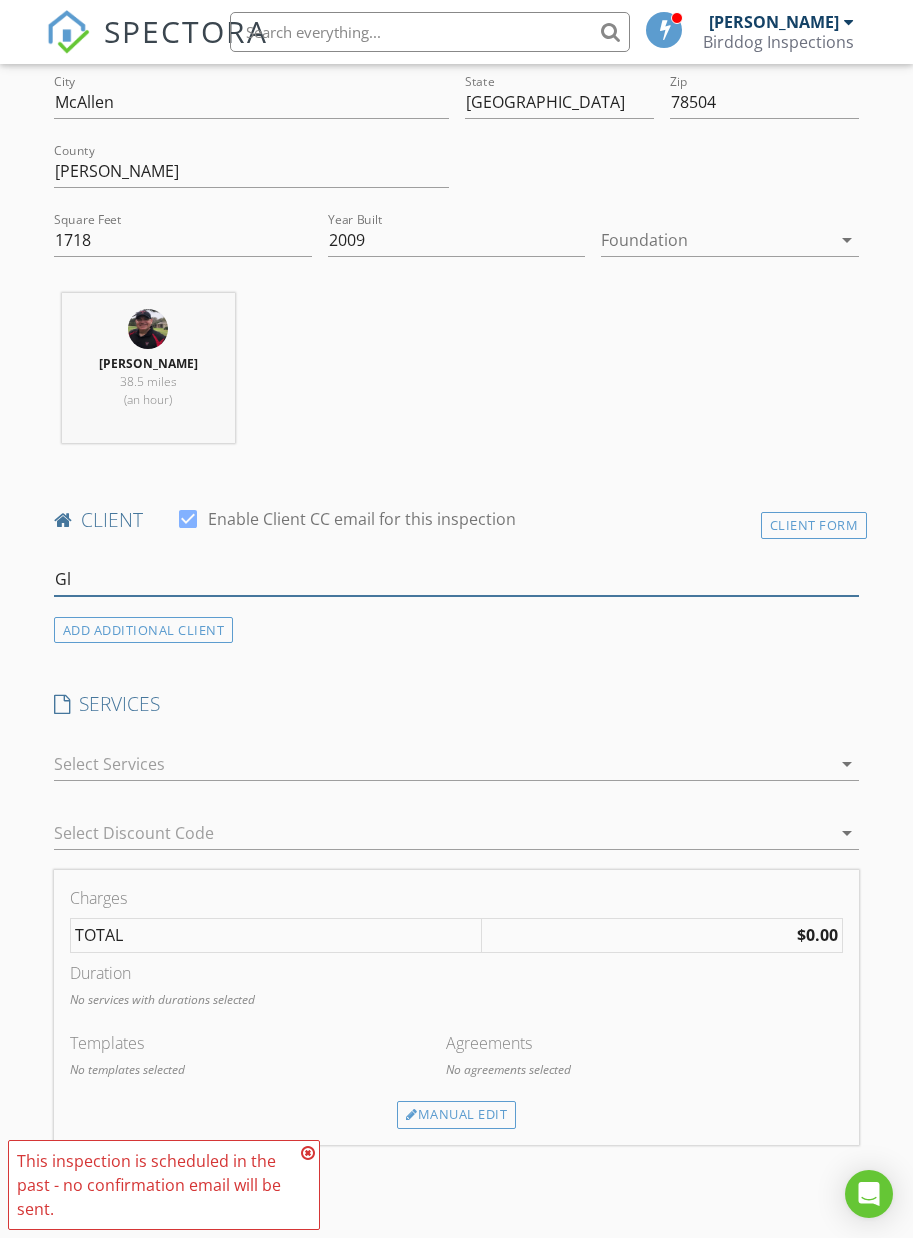 click on "Gl" at bounding box center [457, 579] 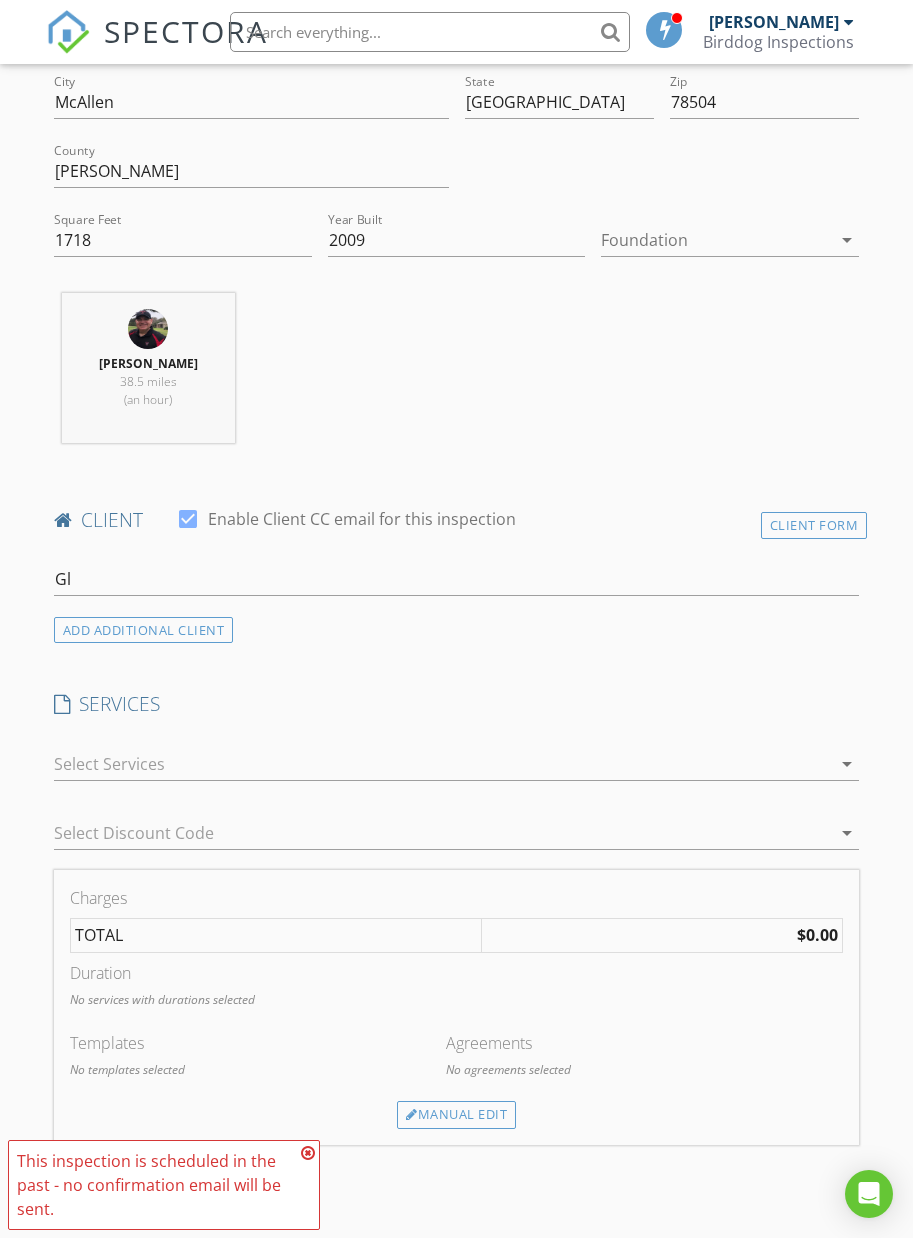 click on "Client Form" at bounding box center [814, 525] 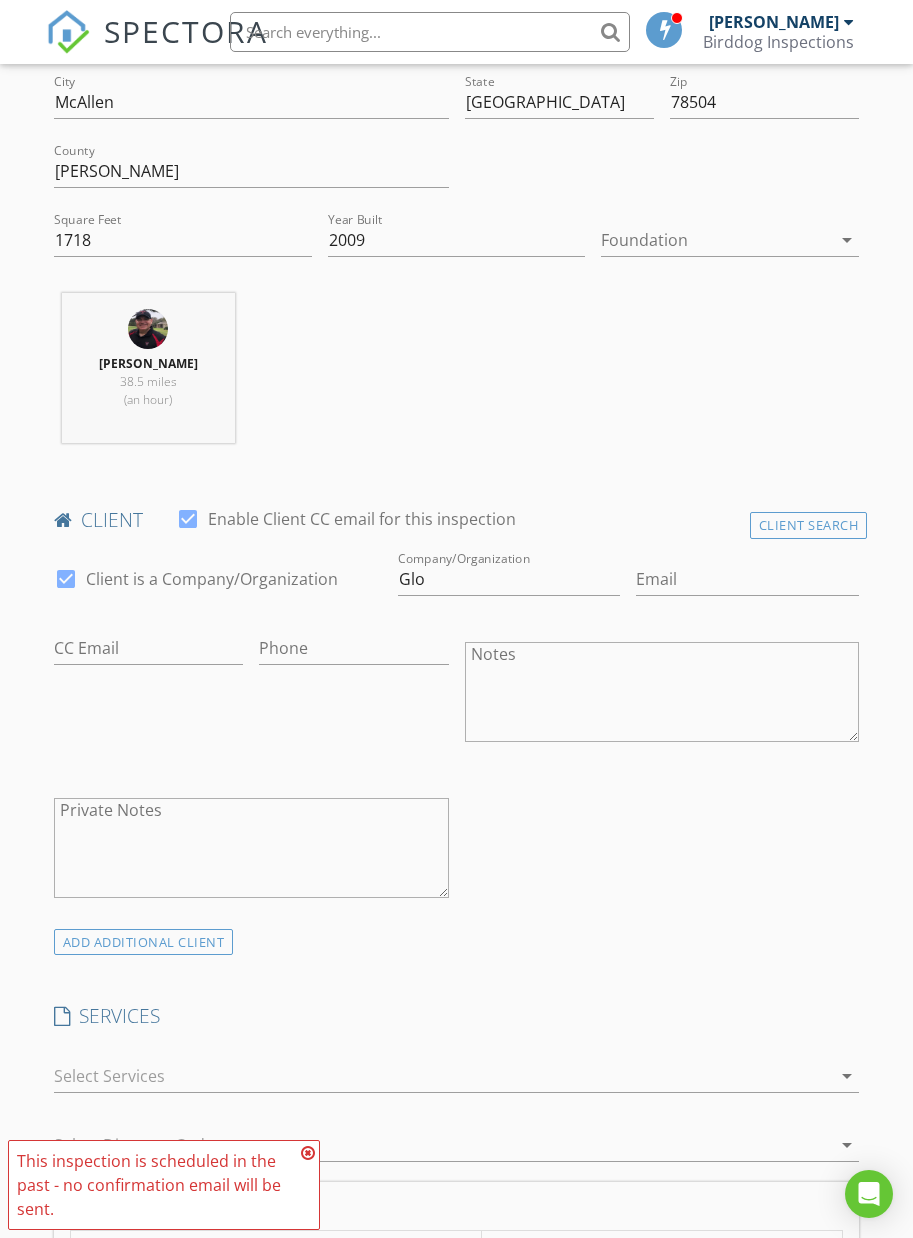 click on "Client Search" at bounding box center [809, 525] 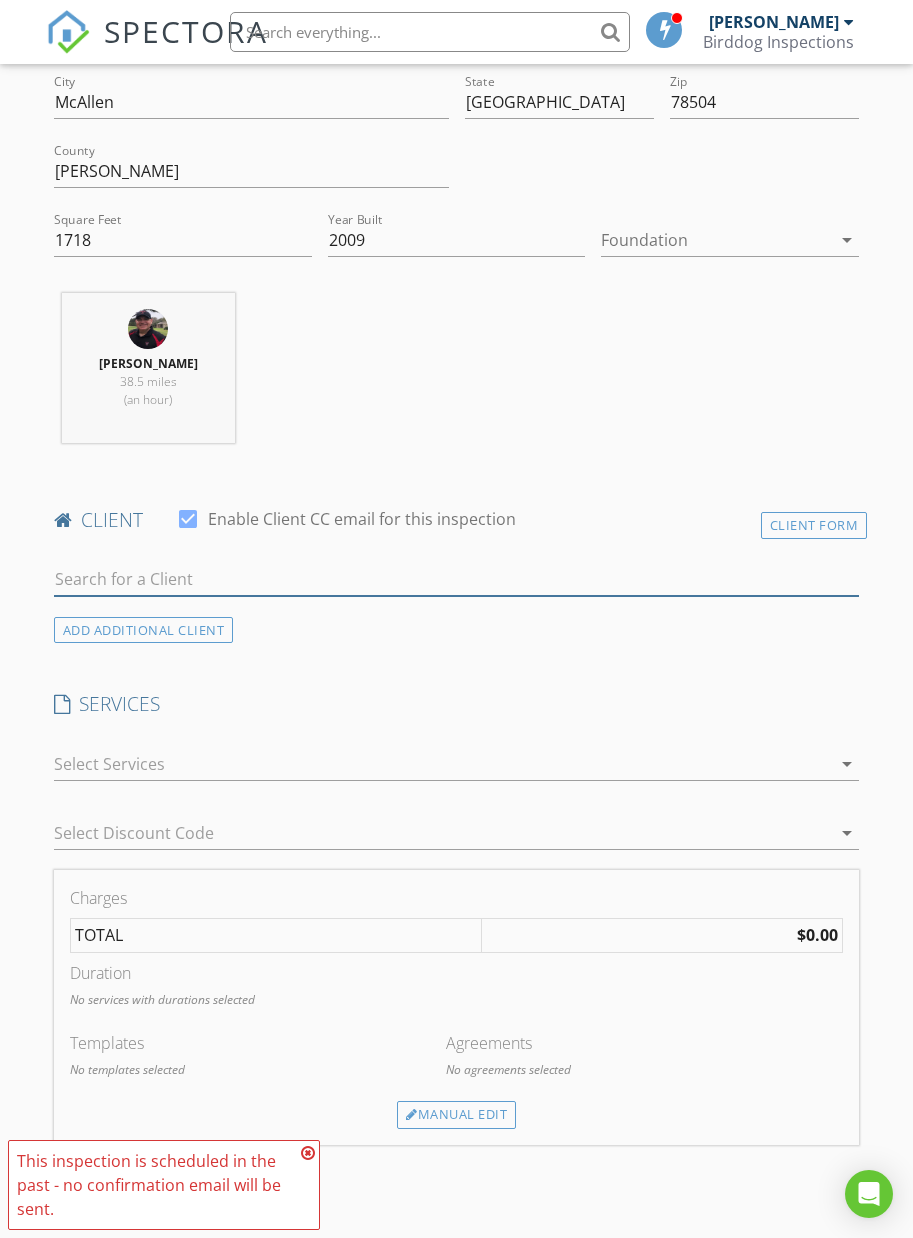 click at bounding box center (457, 579) 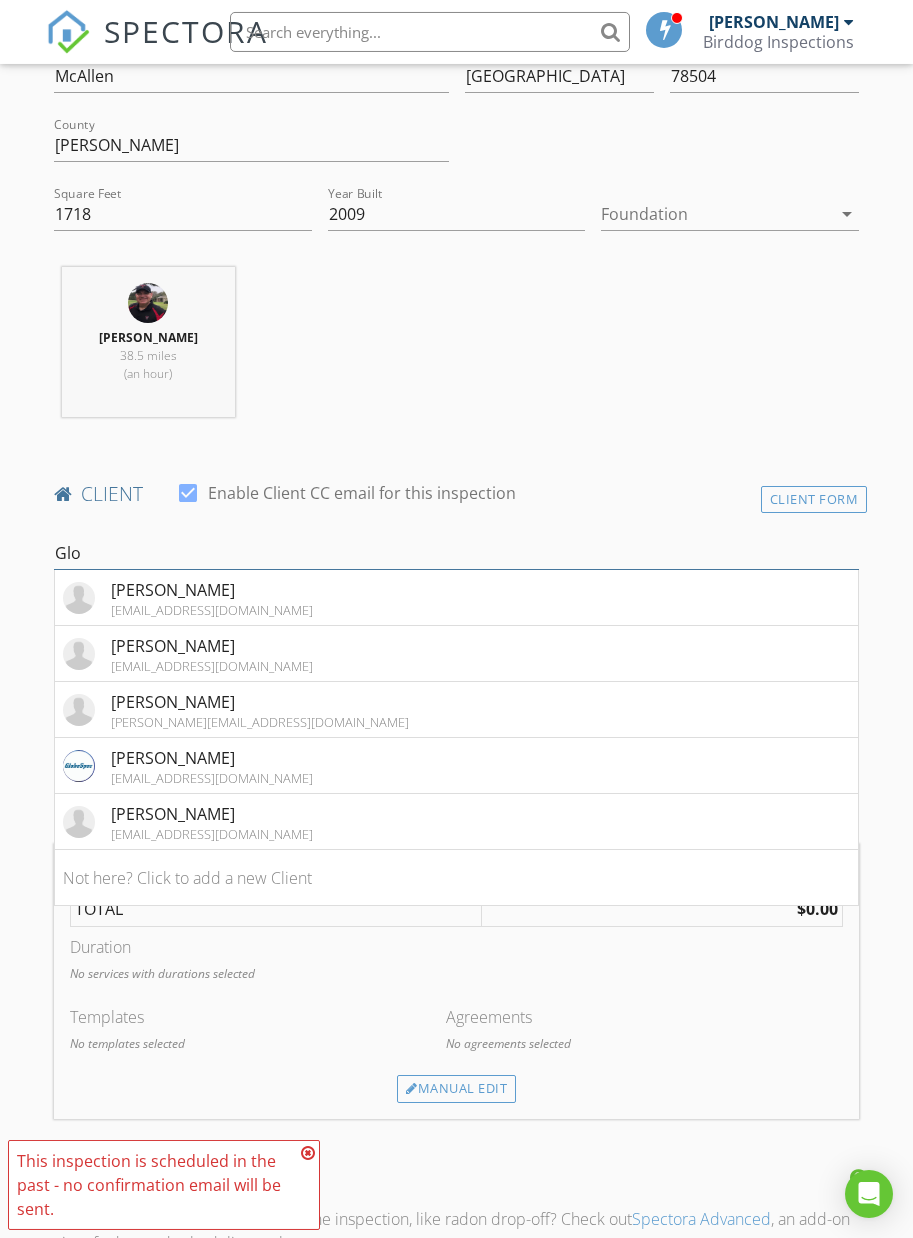 scroll, scrollTop: 678, scrollLeft: 0, axis: vertical 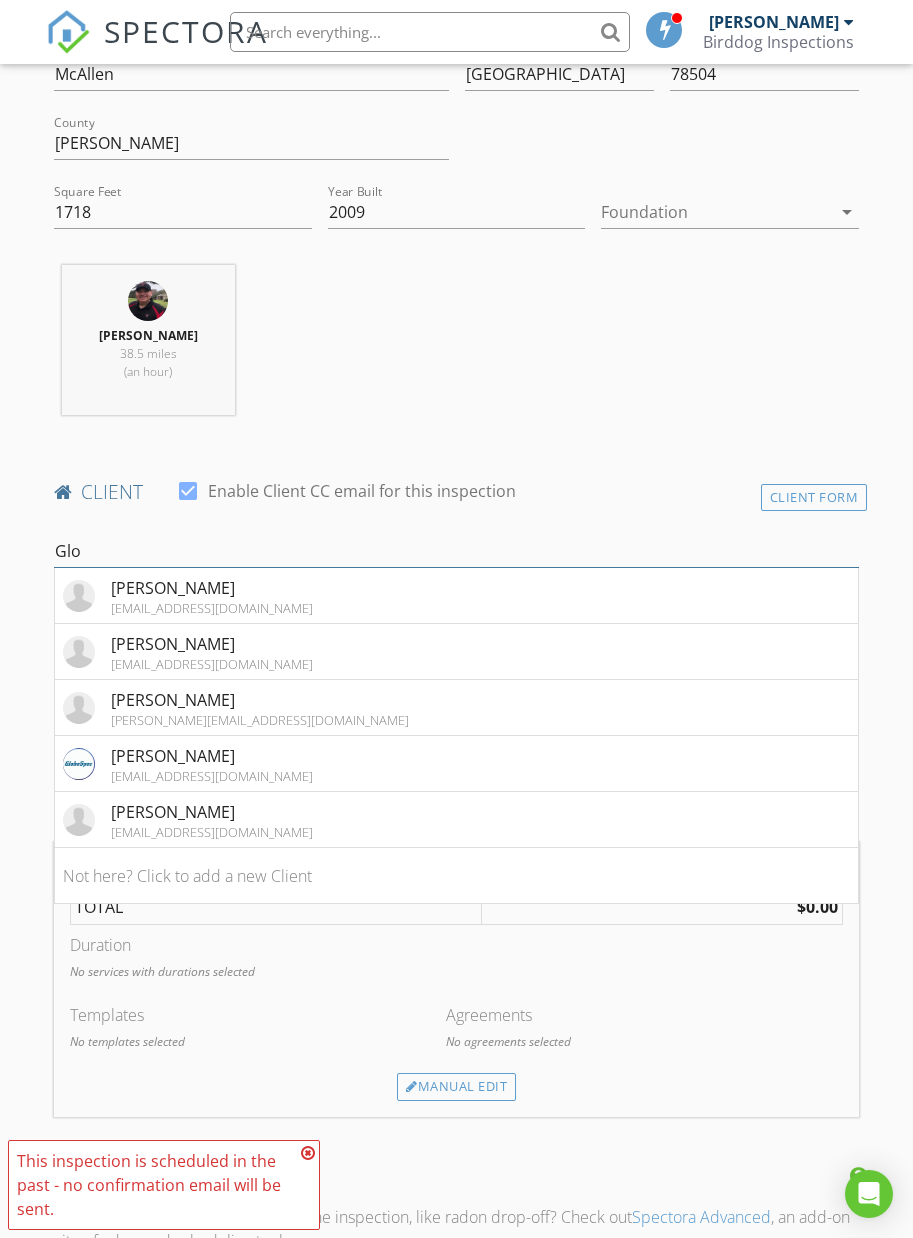 type on "Glo" 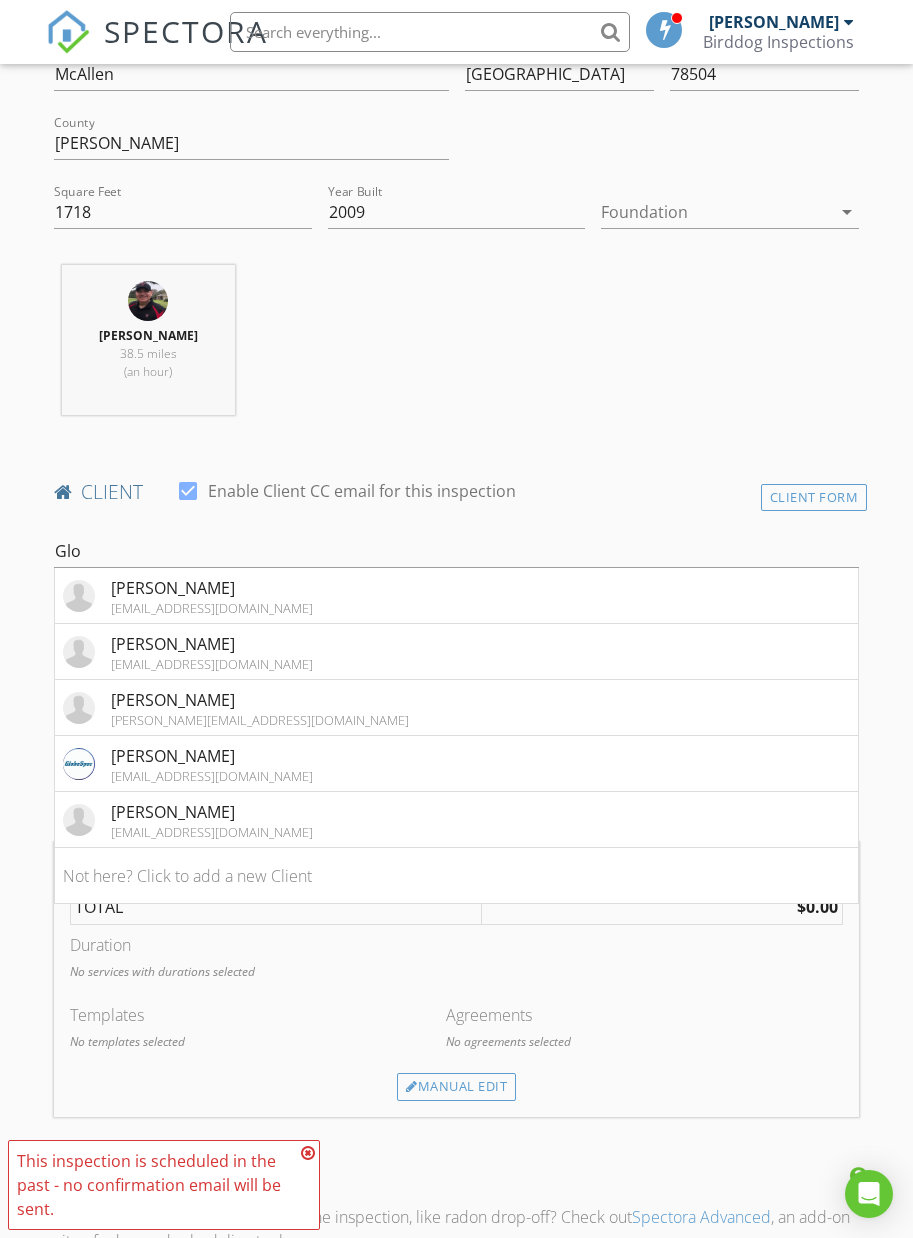 click on "Mike" at bounding box center (212, 812) 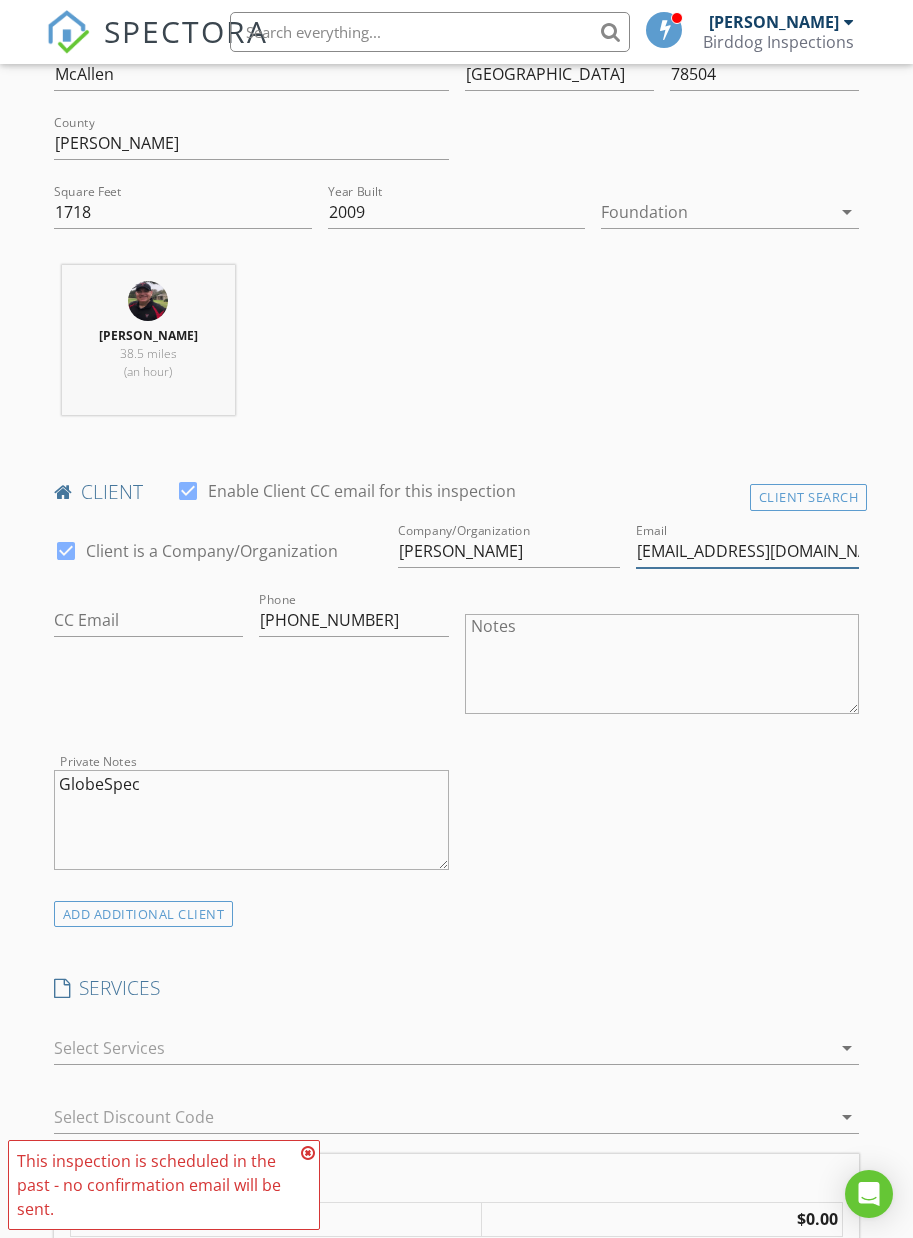 click on "mcross@globespec.com" at bounding box center (747, 551) 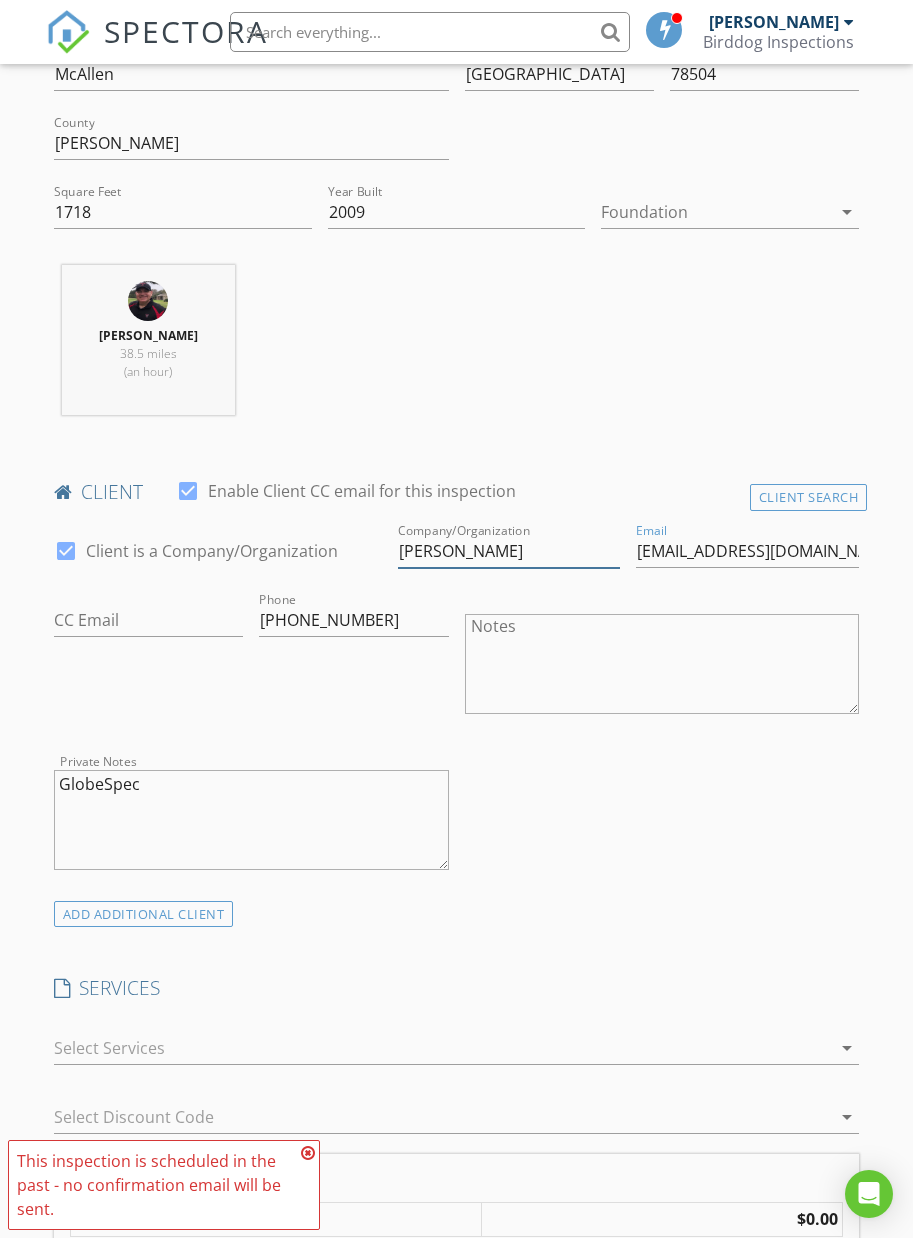 click on "Mike" at bounding box center (509, 551) 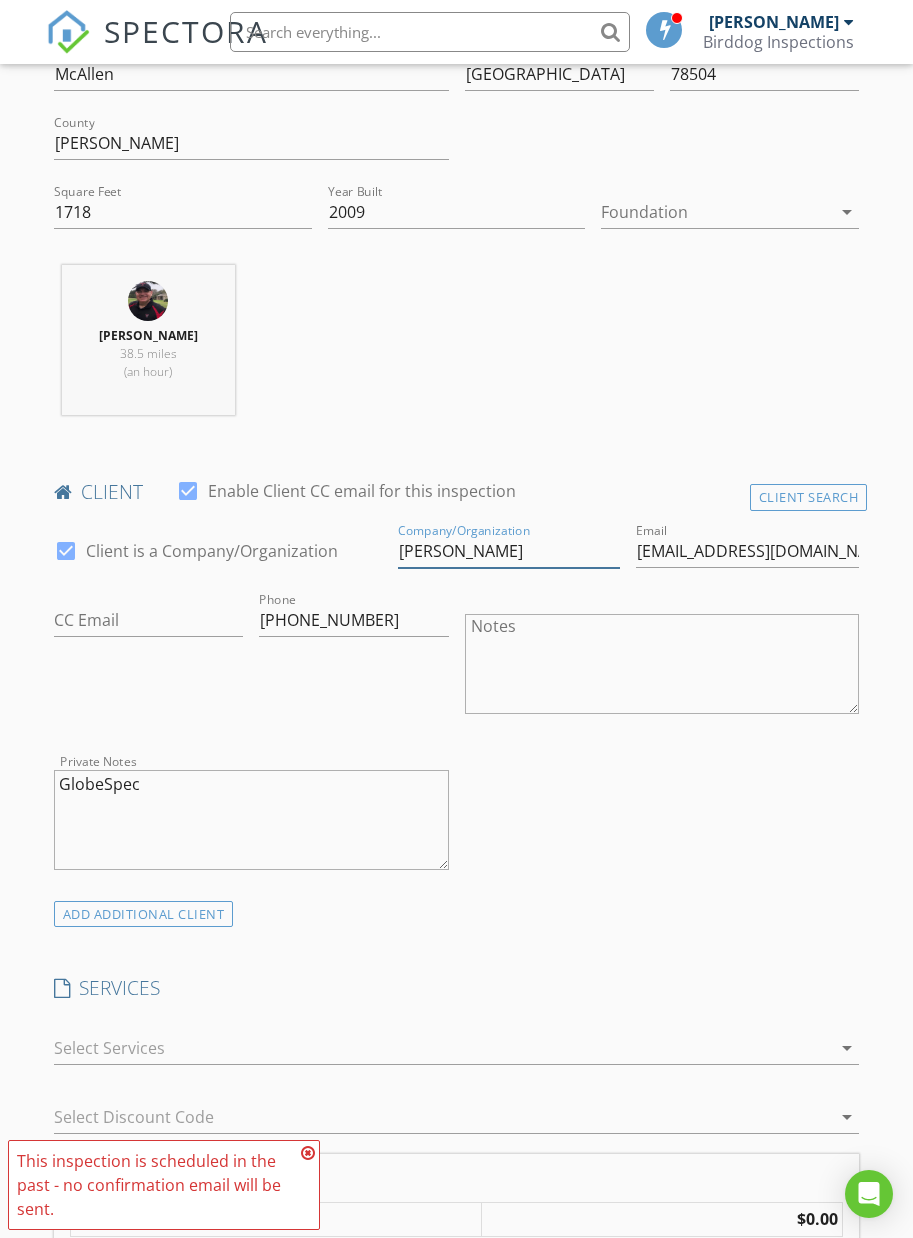 click on "Mike" at bounding box center (509, 551) 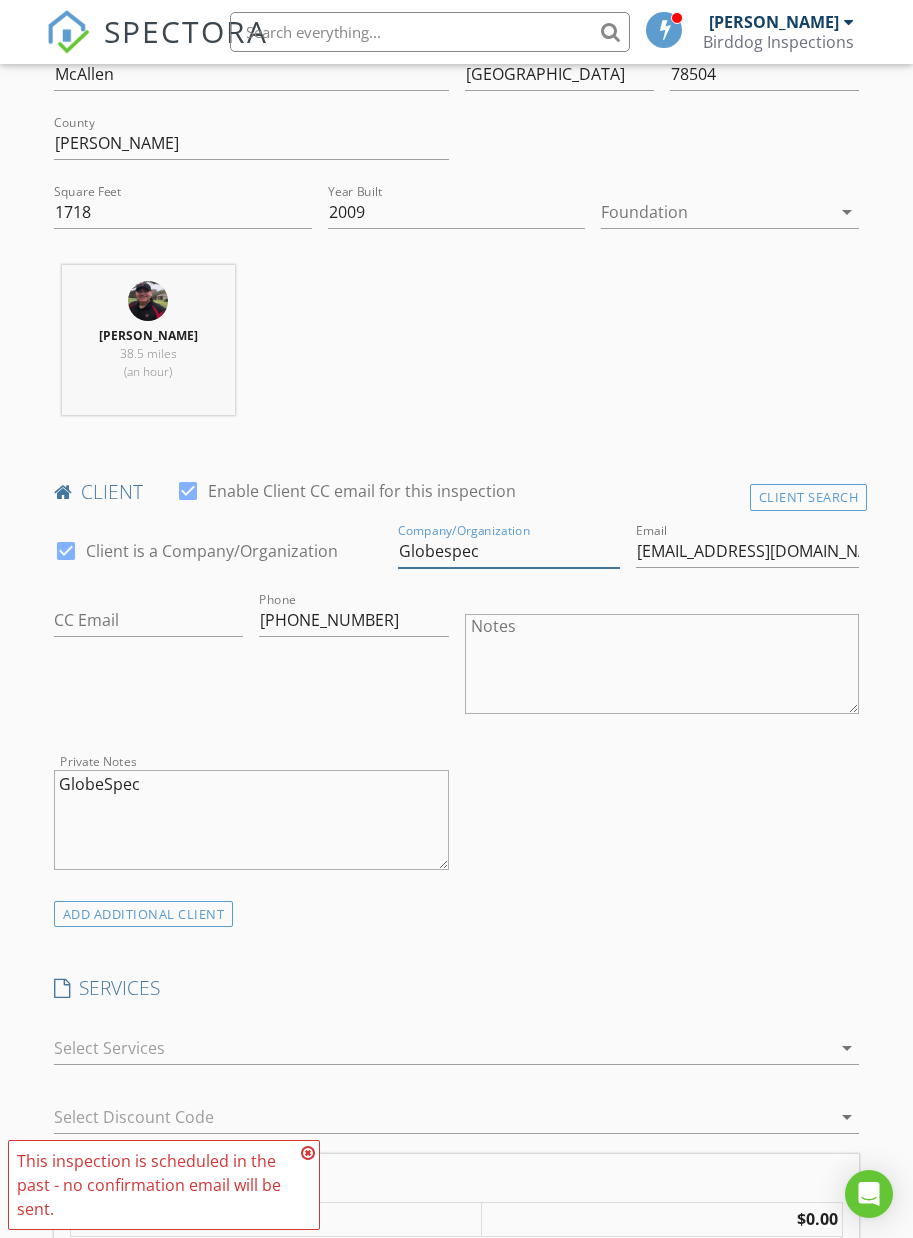 type on "Globespec" 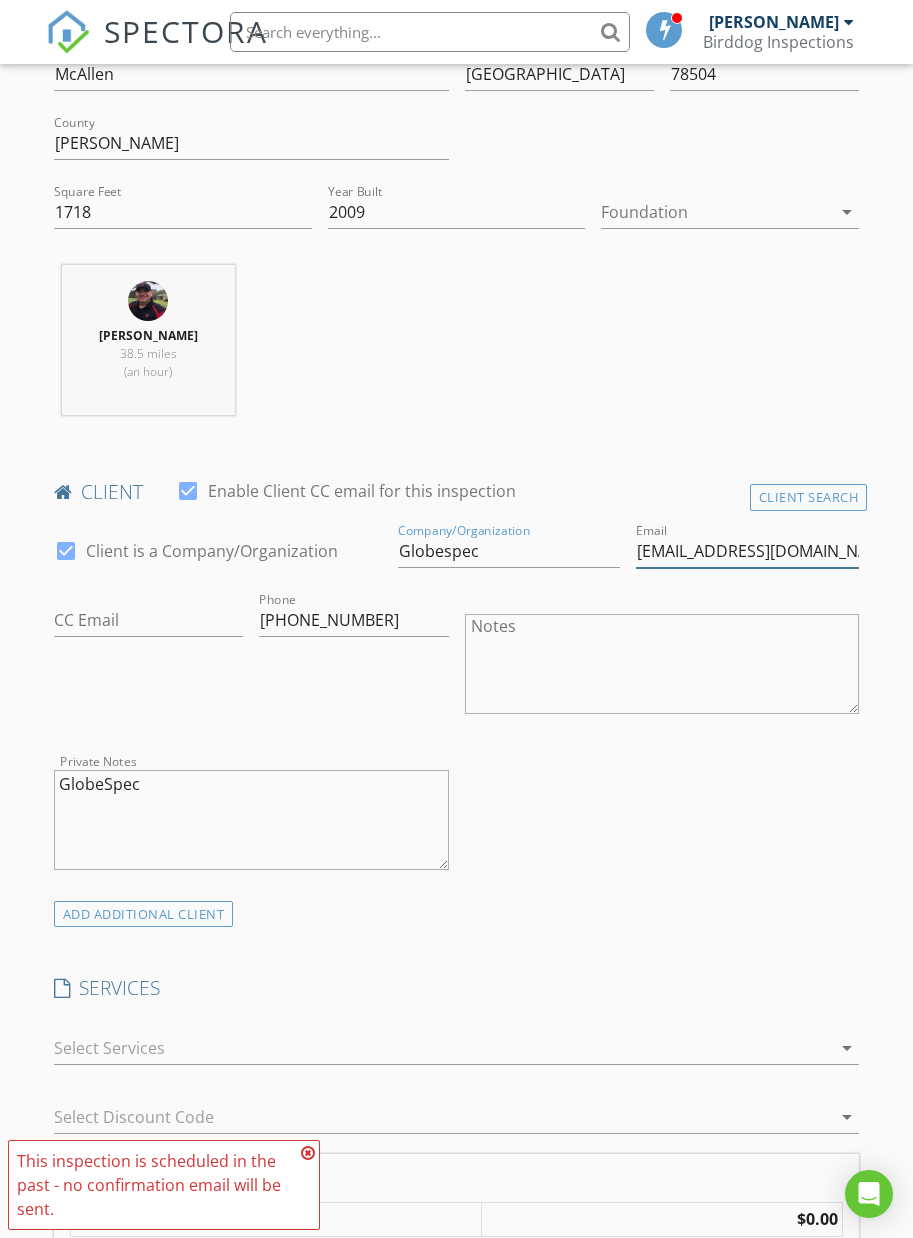 click on "mcross@globespec.com" at bounding box center (747, 551) 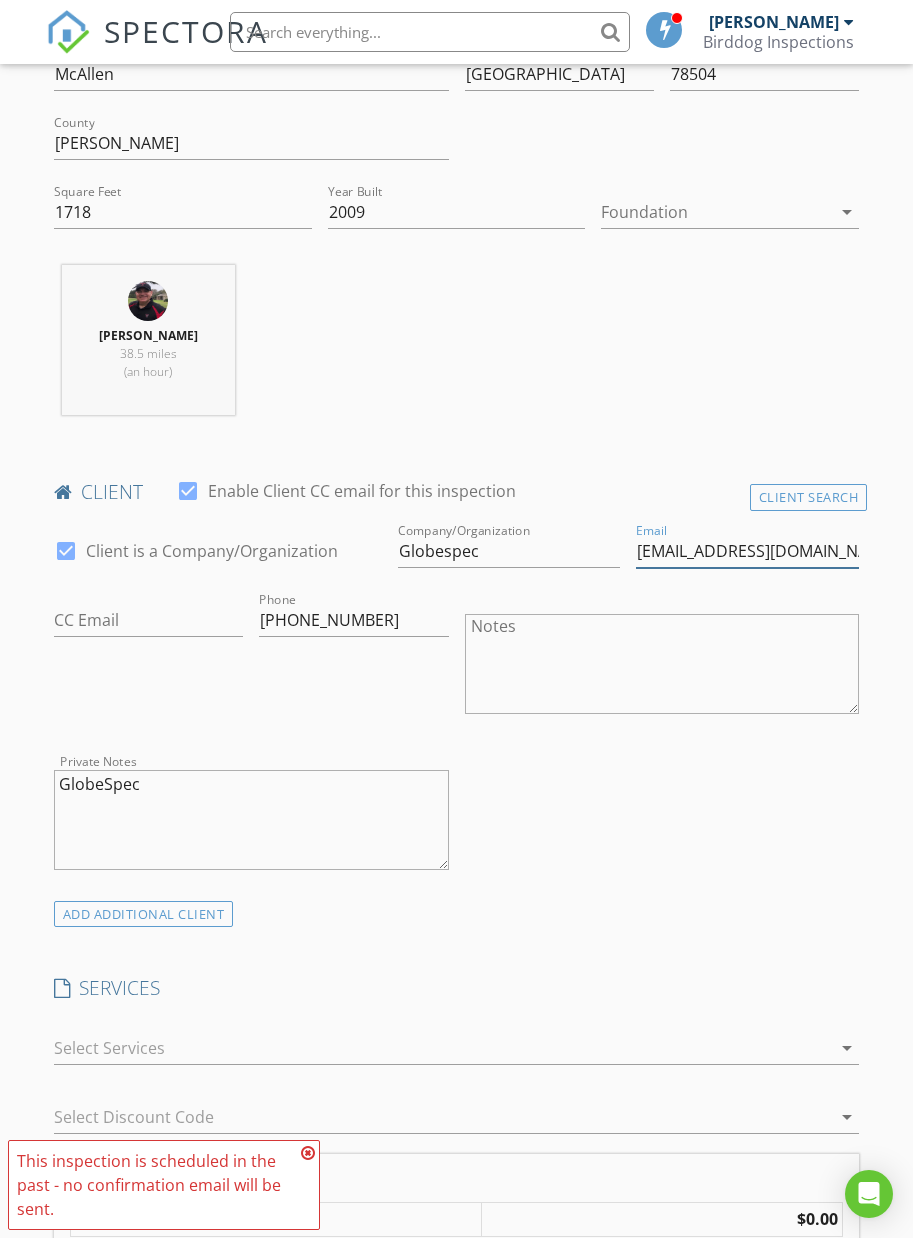 click on "mcross@globespec.com" at bounding box center [747, 551] 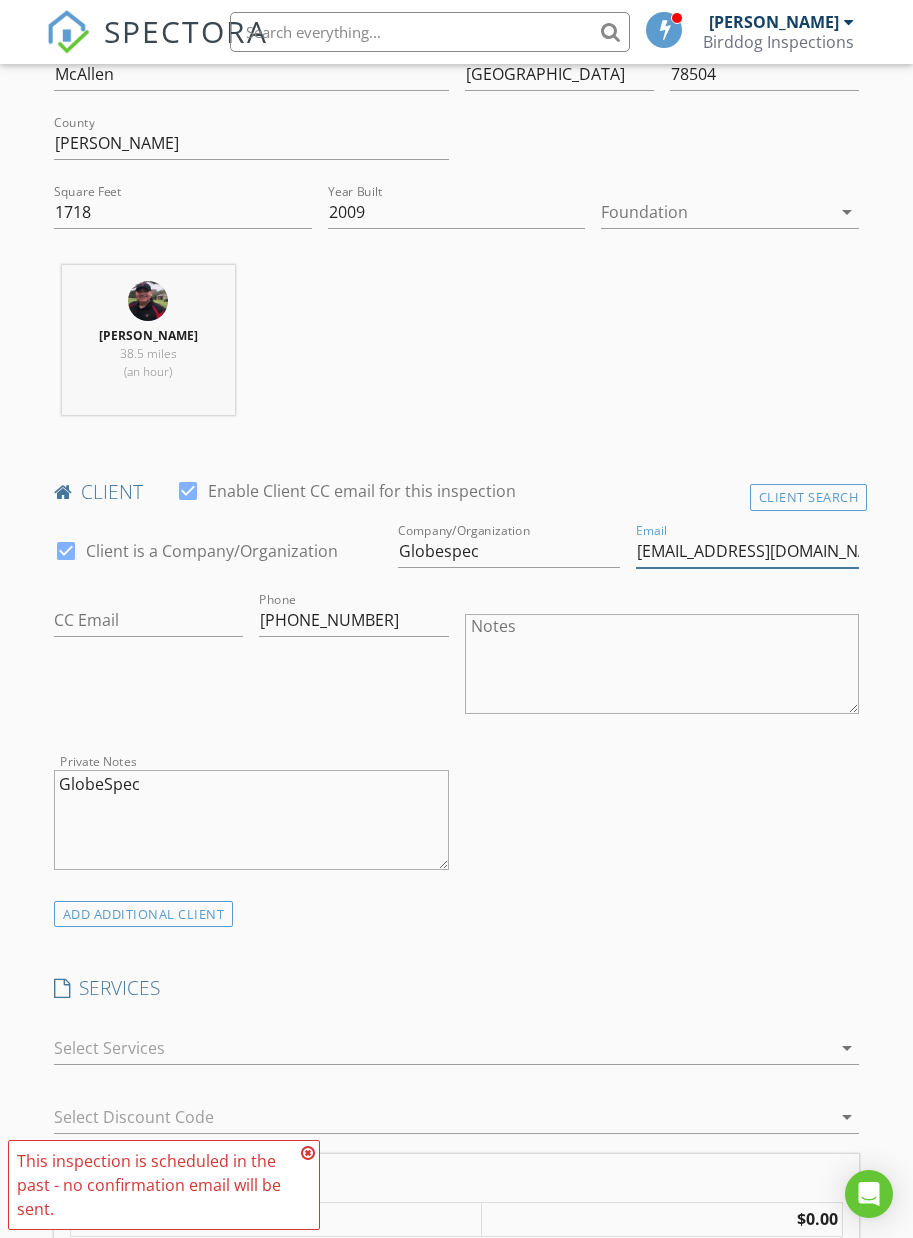 paste on "ccurrie" 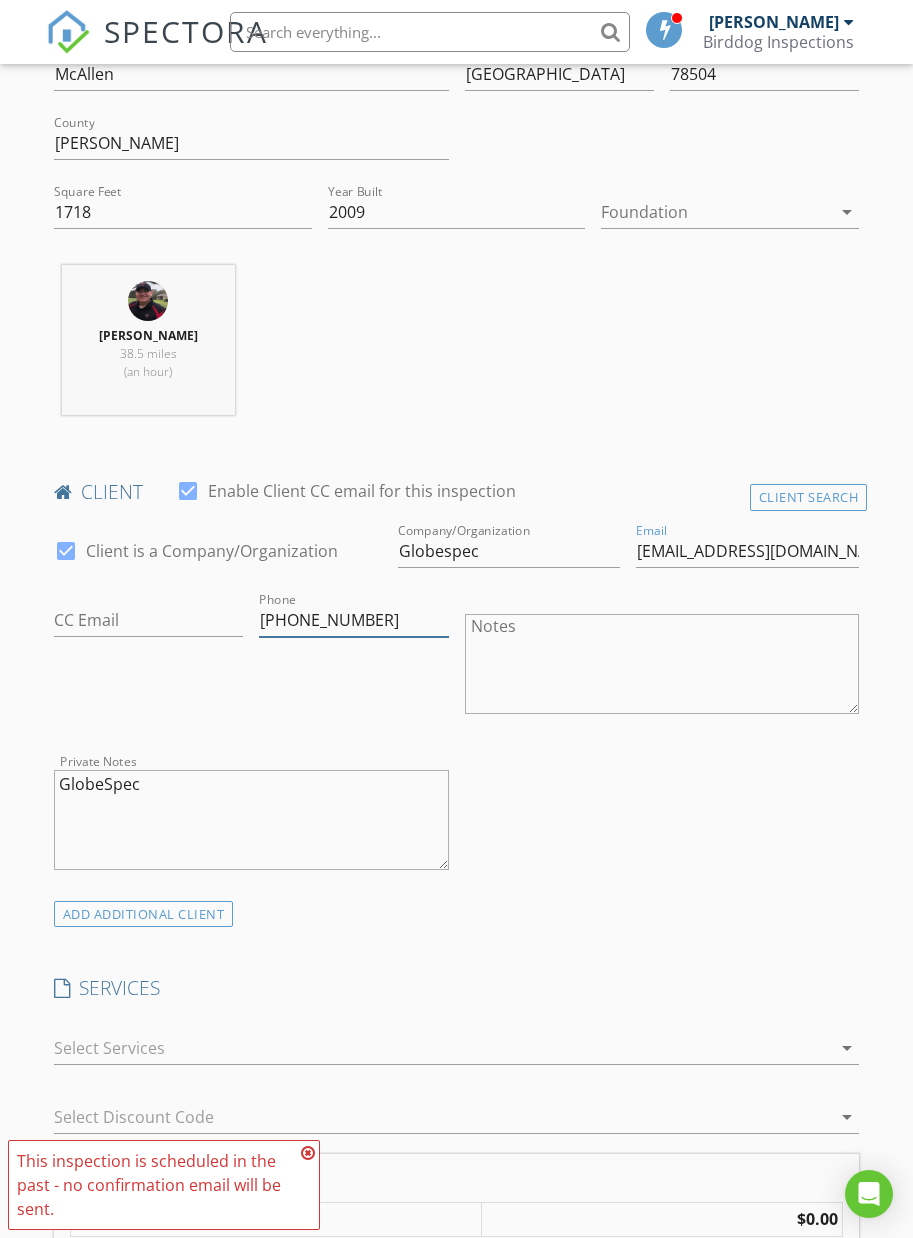 click on "703-965-3388" at bounding box center [353, 620] 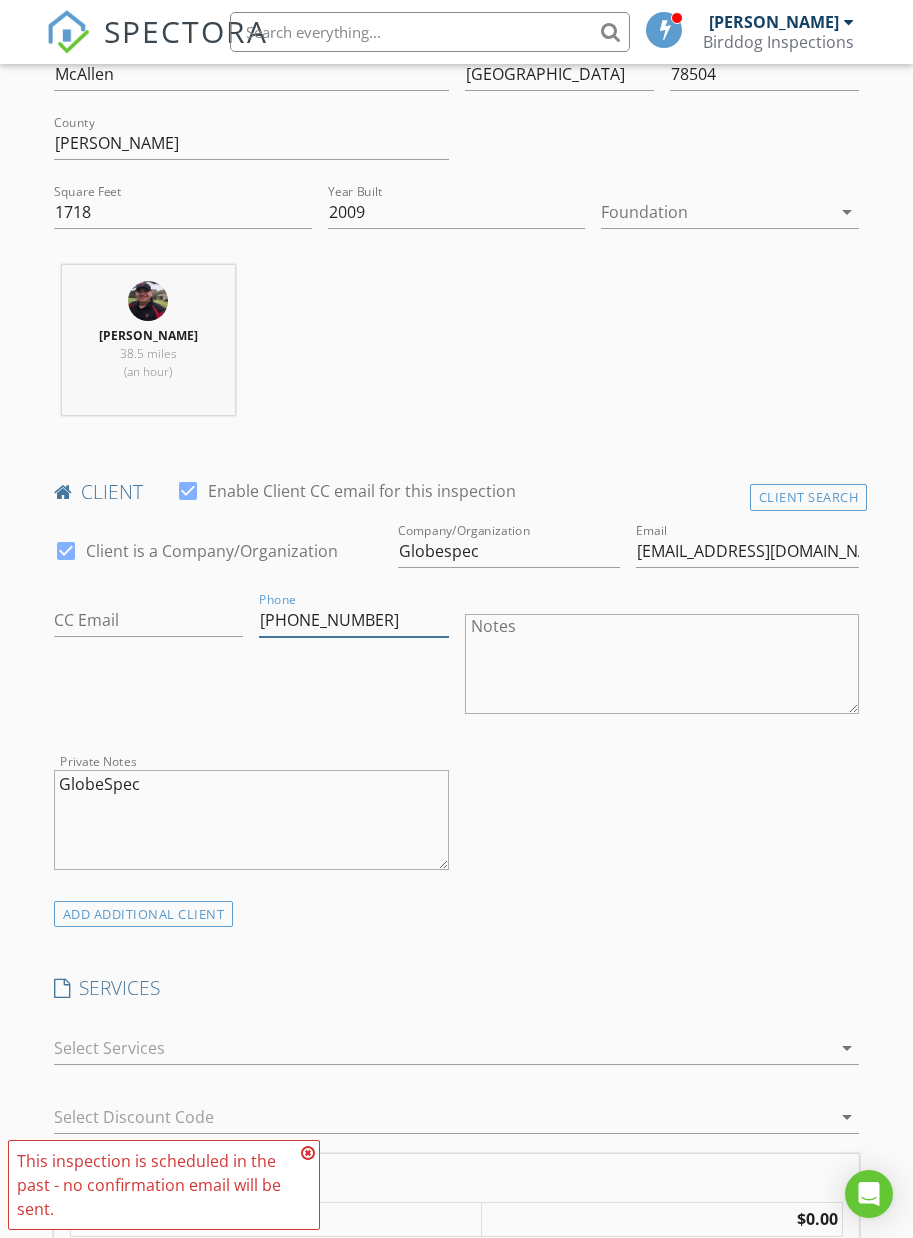 click on "703-965-3388" at bounding box center [353, 620] 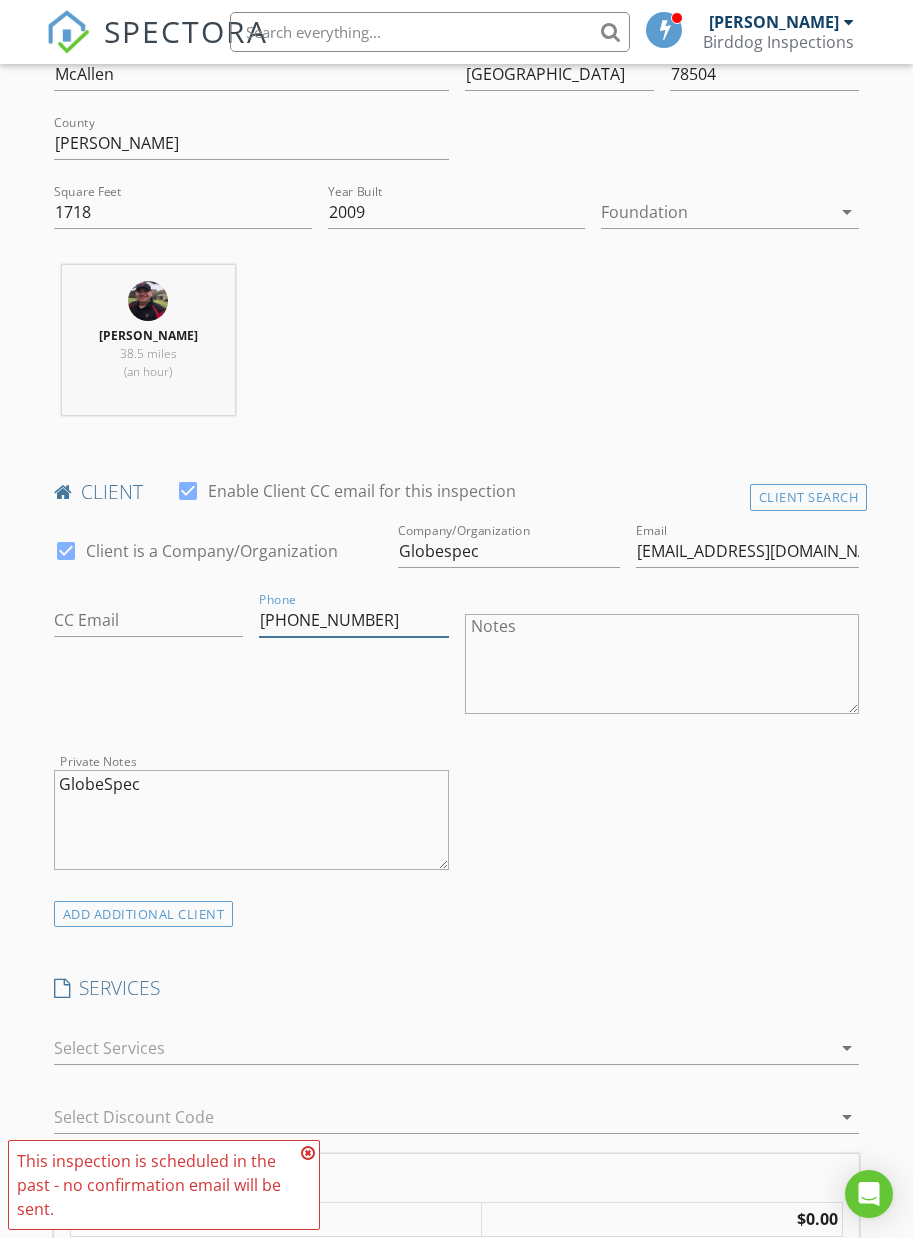 paste on "[PHONE_NUMBER]" 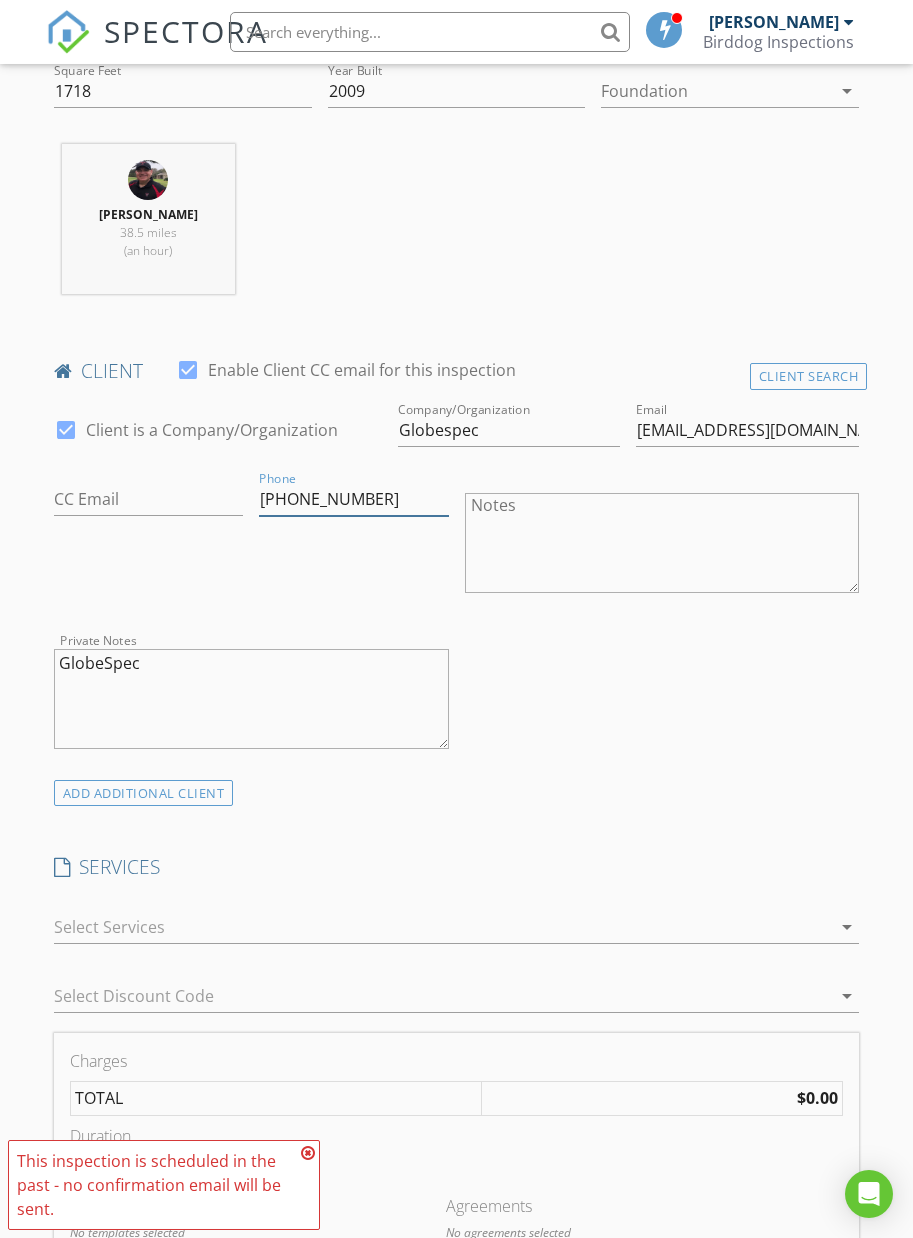 scroll, scrollTop: 808, scrollLeft: 0, axis: vertical 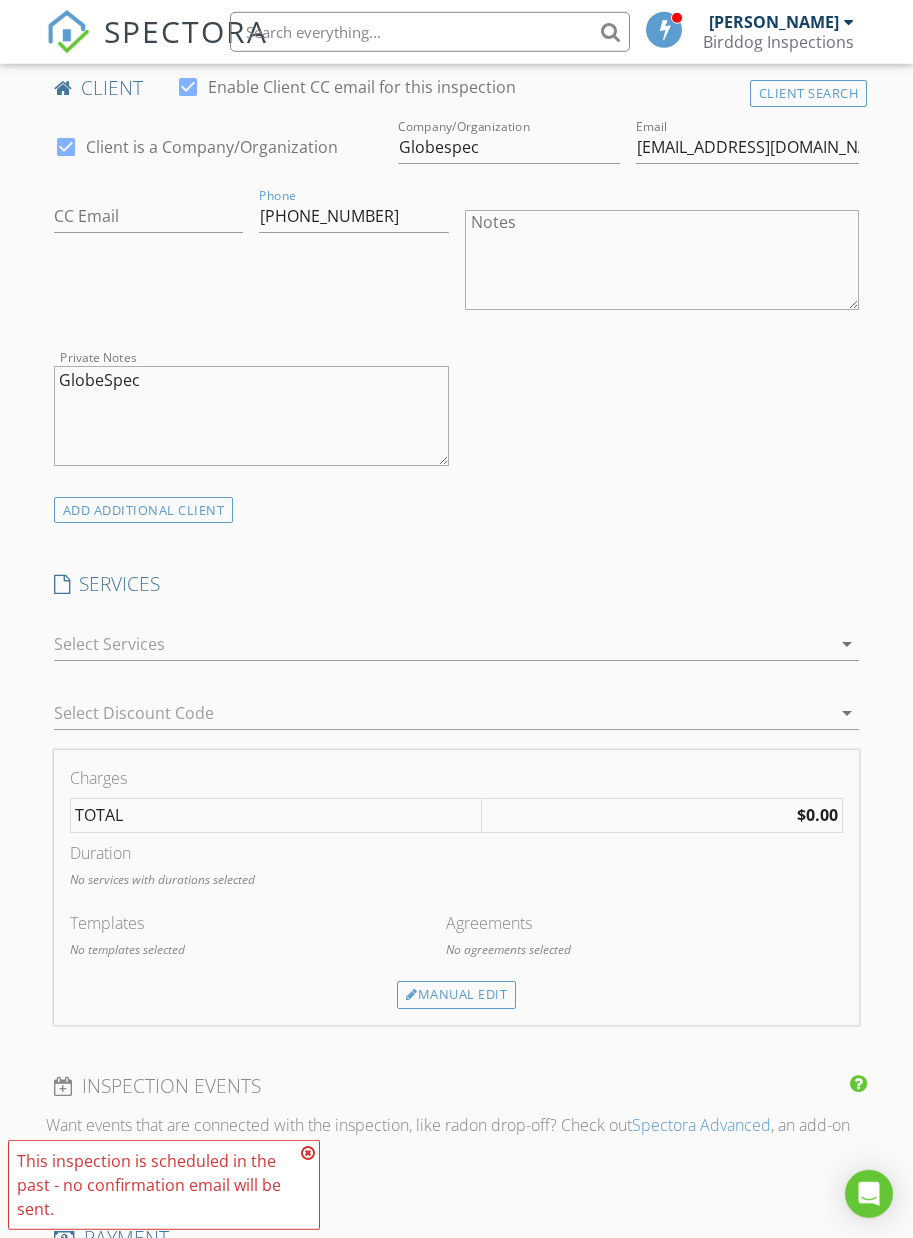click at bounding box center (443, 644) 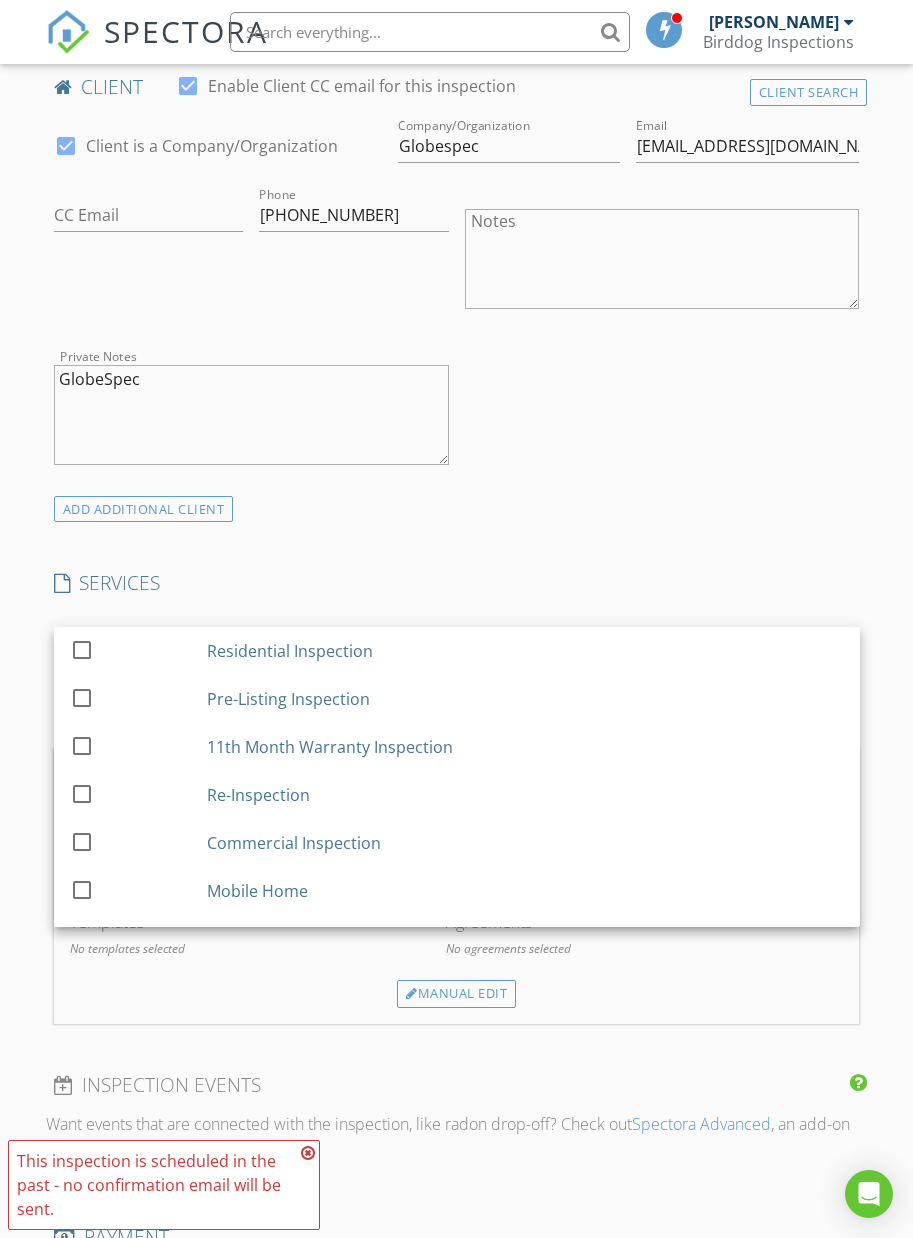 click on "check_box Client is a Company/Organization   Company/Organization Globespec       Email ccurrie@globespec.com   CC Email   Phone 800-231-1301           Notes   Private Notes GlobeSpec" at bounding box center [457, 304] 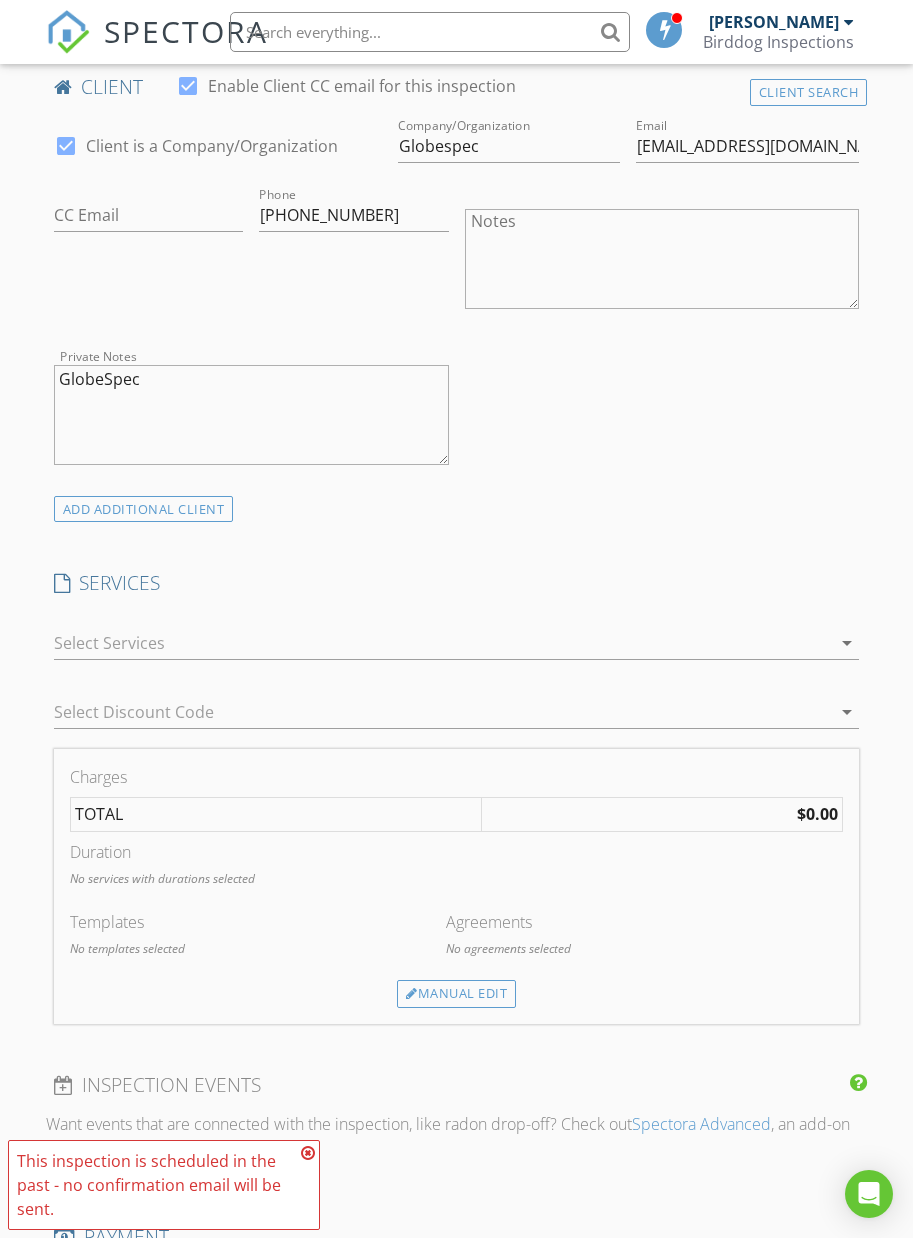 click at bounding box center (443, 643) 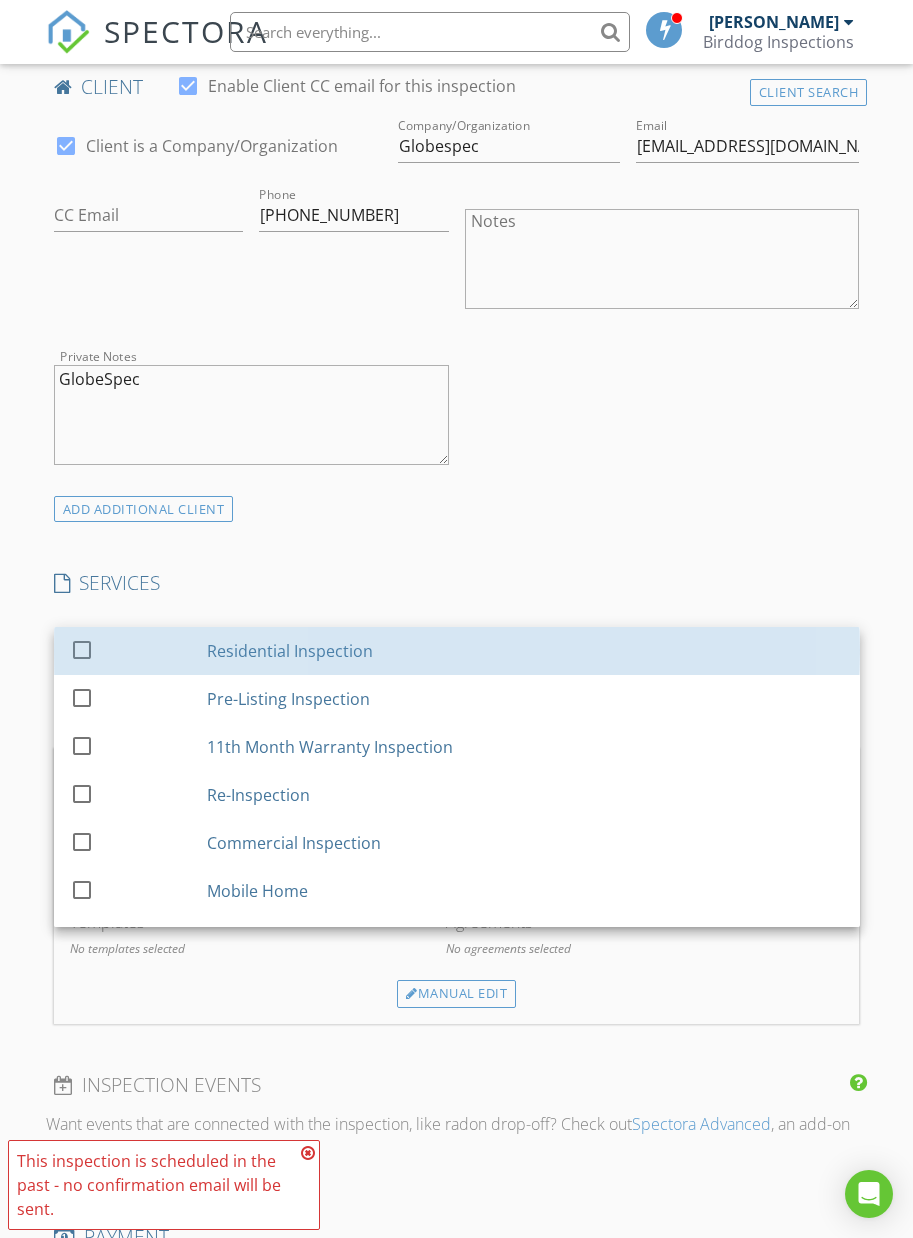 click at bounding box center [82, 649] 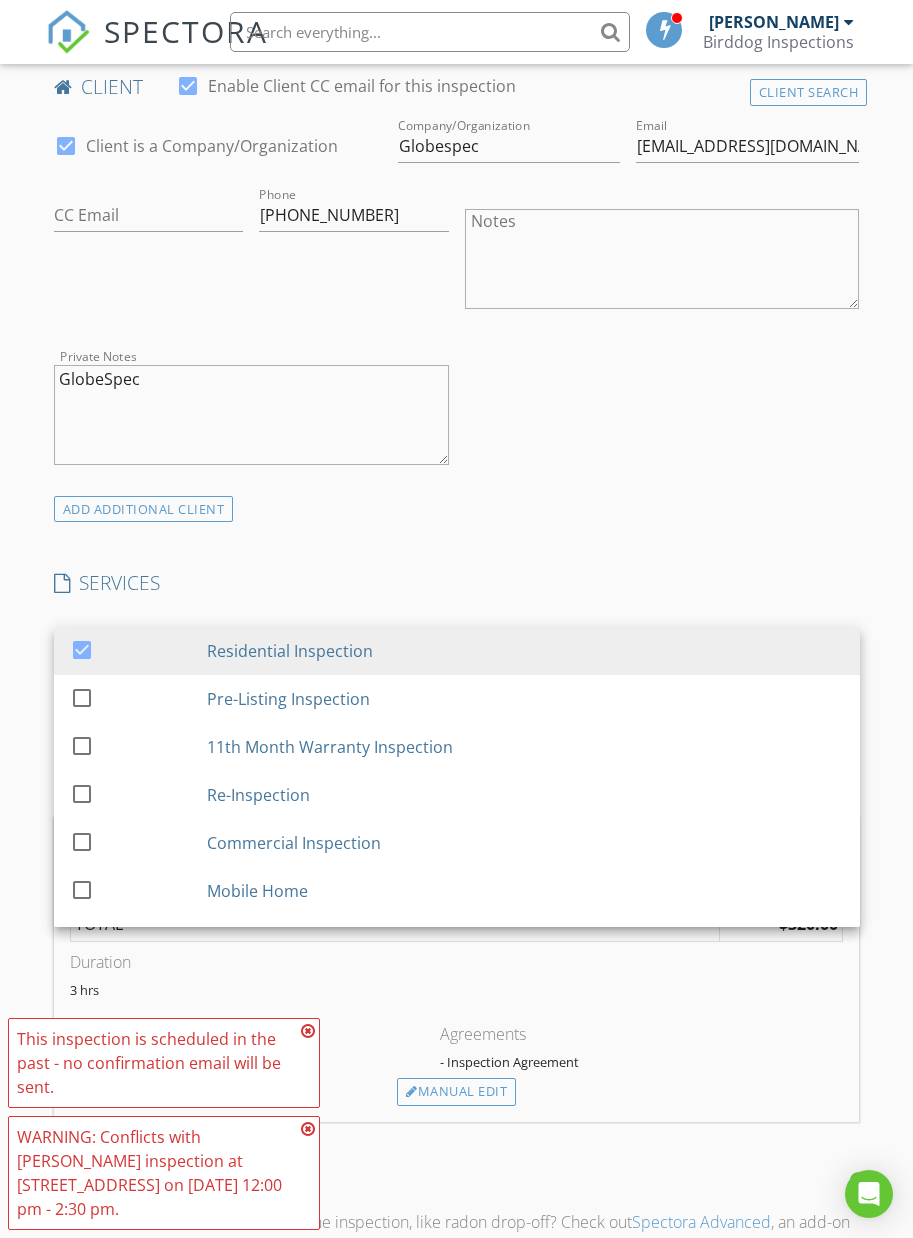 click on "INSPECTOR(S)
check_box   James Moon   PRIMARY   James Moon arrow_drop_down   check_box_outline_blank James Moon specifically requested
Date/Time
07/09/2025 10:00 AM
Location
Address Search       Address 3600 Notre Dame Ave   Unit   City McAllen   State TX   Zip 78504   County Hidalgo     Square Feet 1718   Year Built 2009   Foundation arrow_drop_down     James Moon     38.5 miles     (an hour)
client
check_box Enable Client CC email for this inspection   Client Search     check_box Client is a Company/Organization   Company/Organization Globespec       Email ccurrie@globespec.com   CC Email   Phone 800-231-1301           Notes   Private Notes GlobeSpec
ADD ADDITIONAL client
SERVICES
check_box   Residential Inspection   check_box_outline_blank   Pre-Listing Inspection" at bounding box center (457, 905) 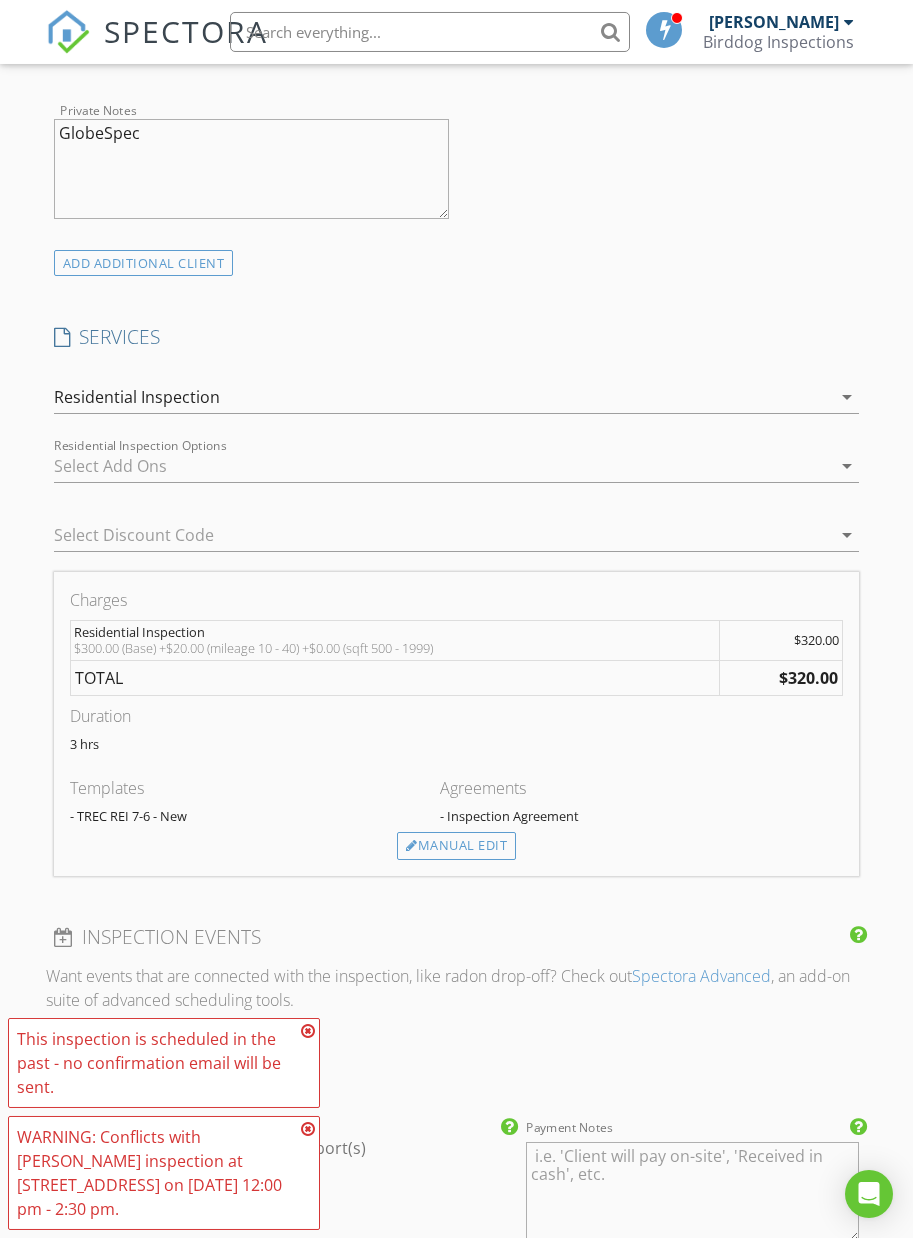 scroll, scrollTop: 1328, scrollLeft: 0, axis: vertical 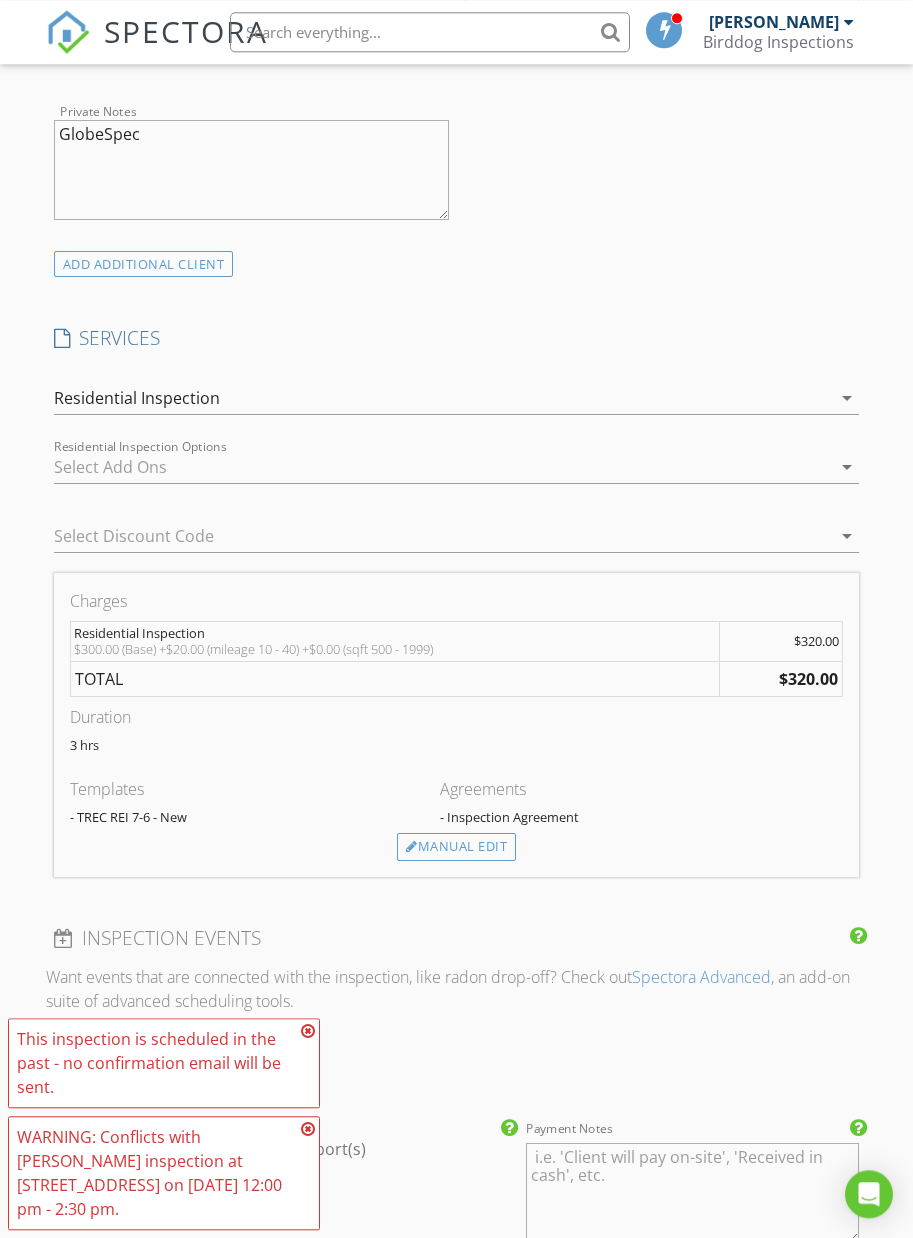 click on "Manual Edit" at bounding box center (456, 847) 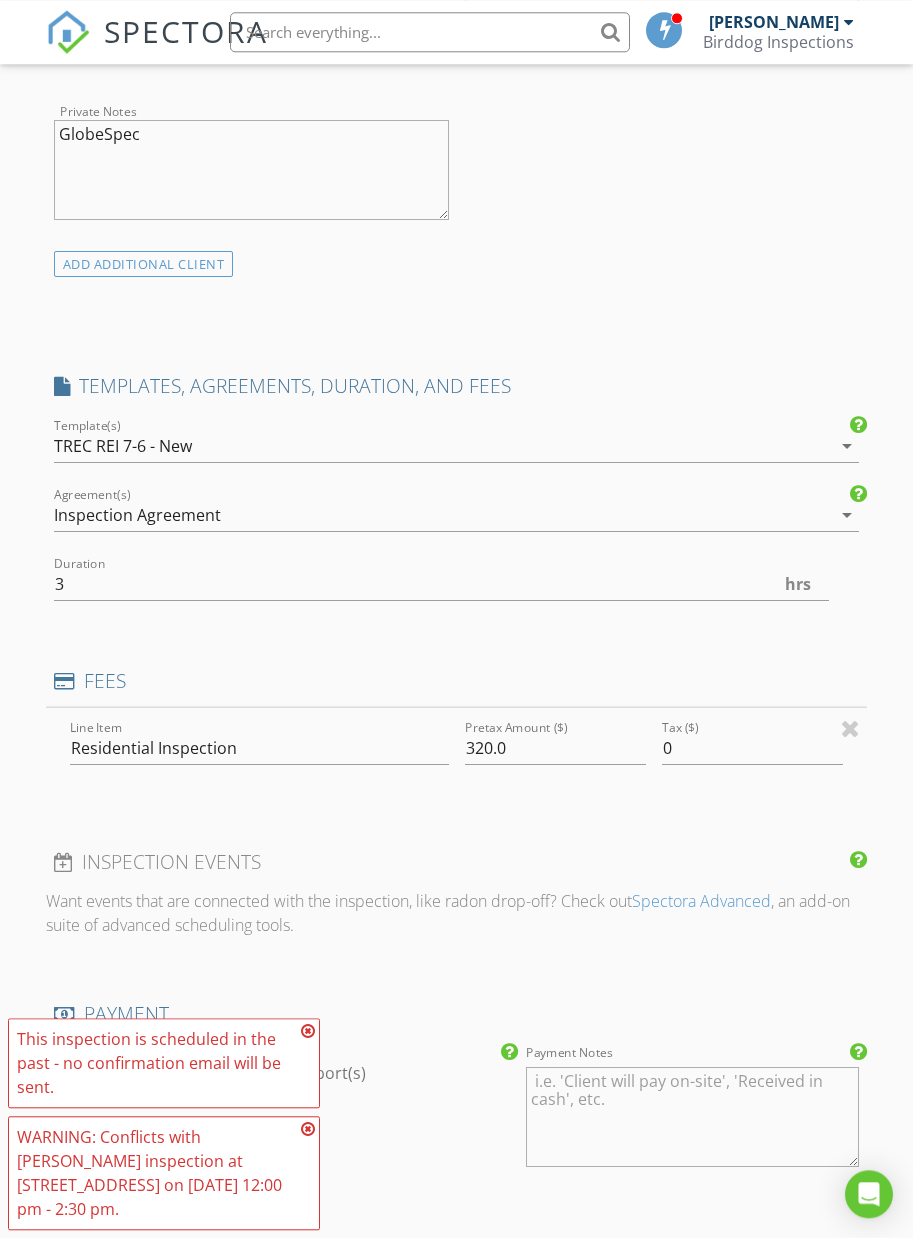 scroll, scrollTop: 1328, scrollLeft: 0, axis: vertical 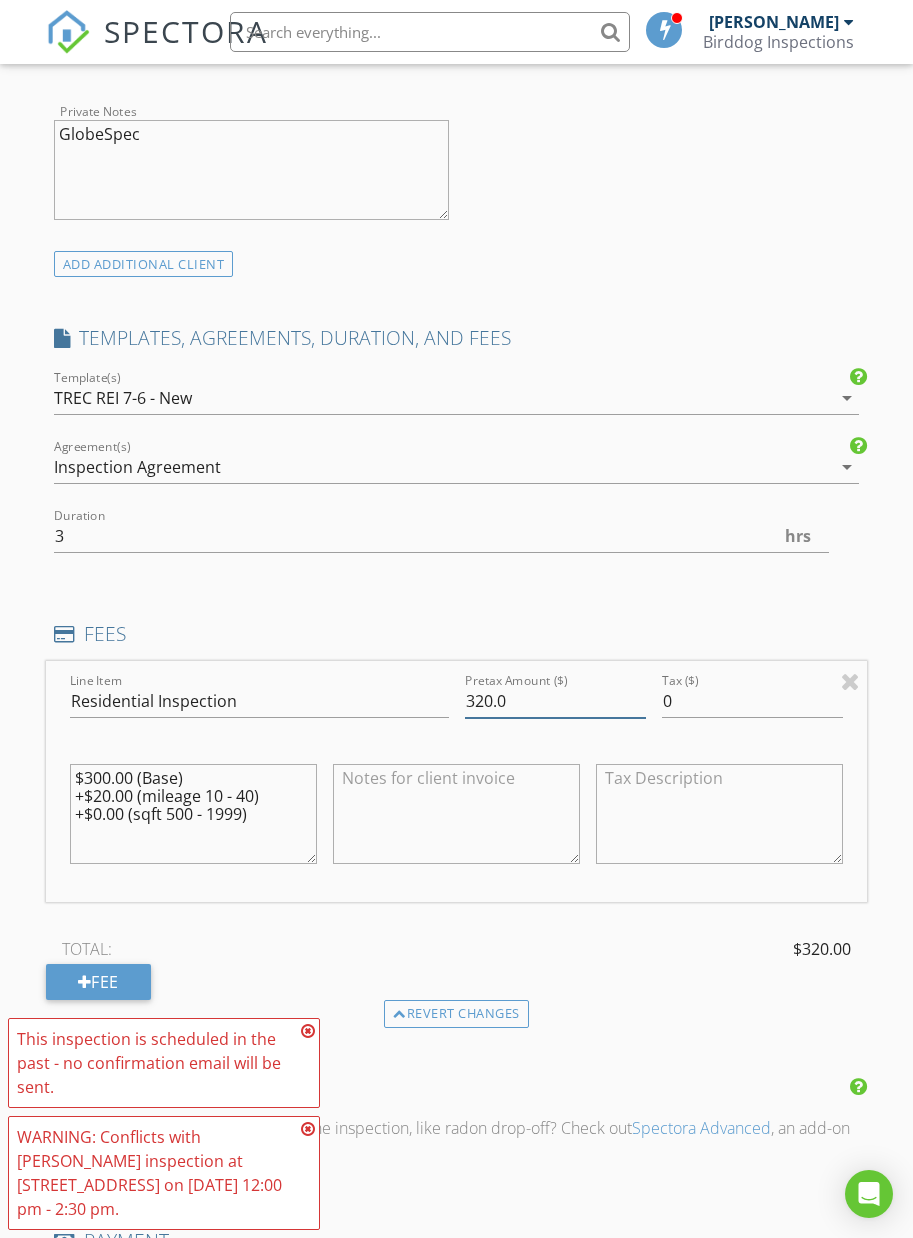click on "320.0" at bounding box center [555, 701] 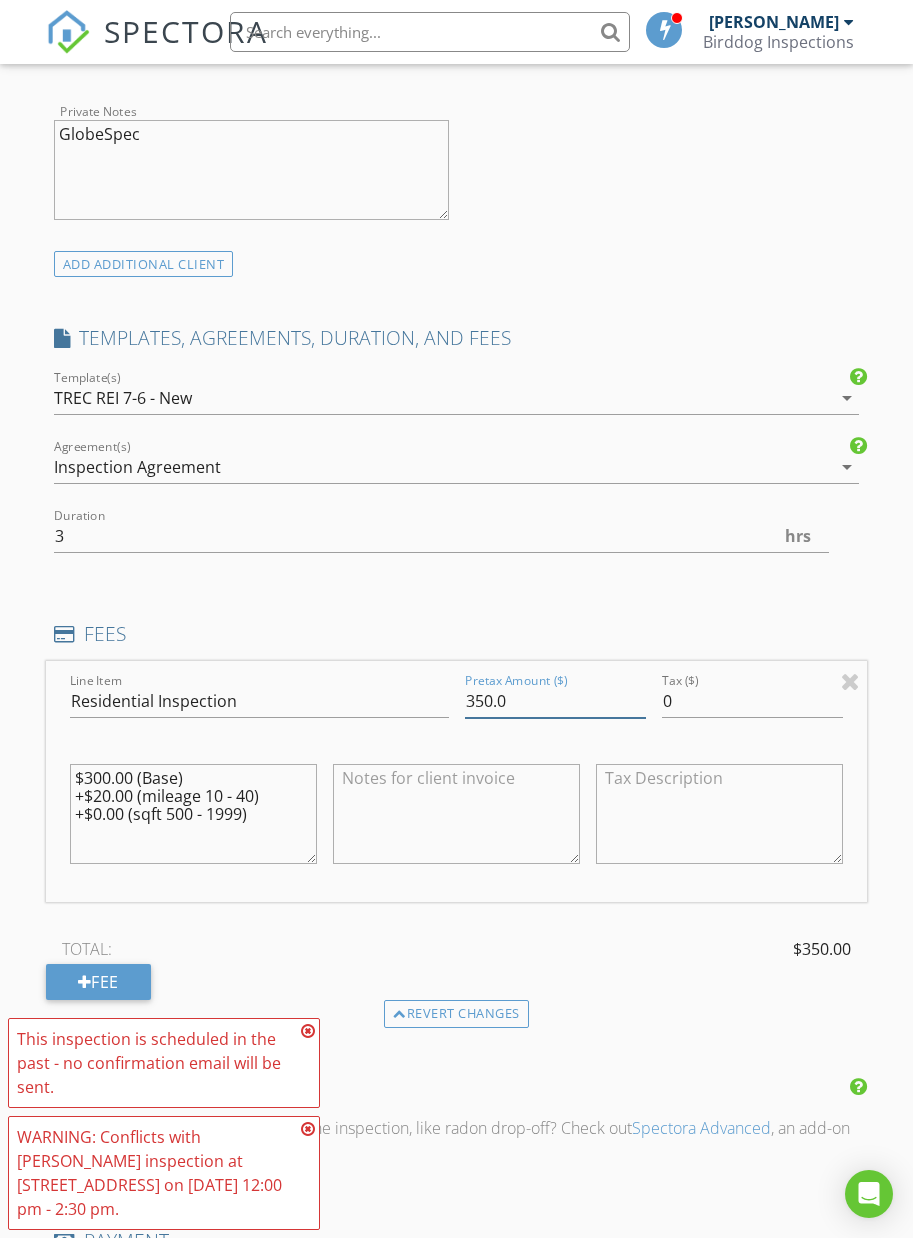 type on "350.0" 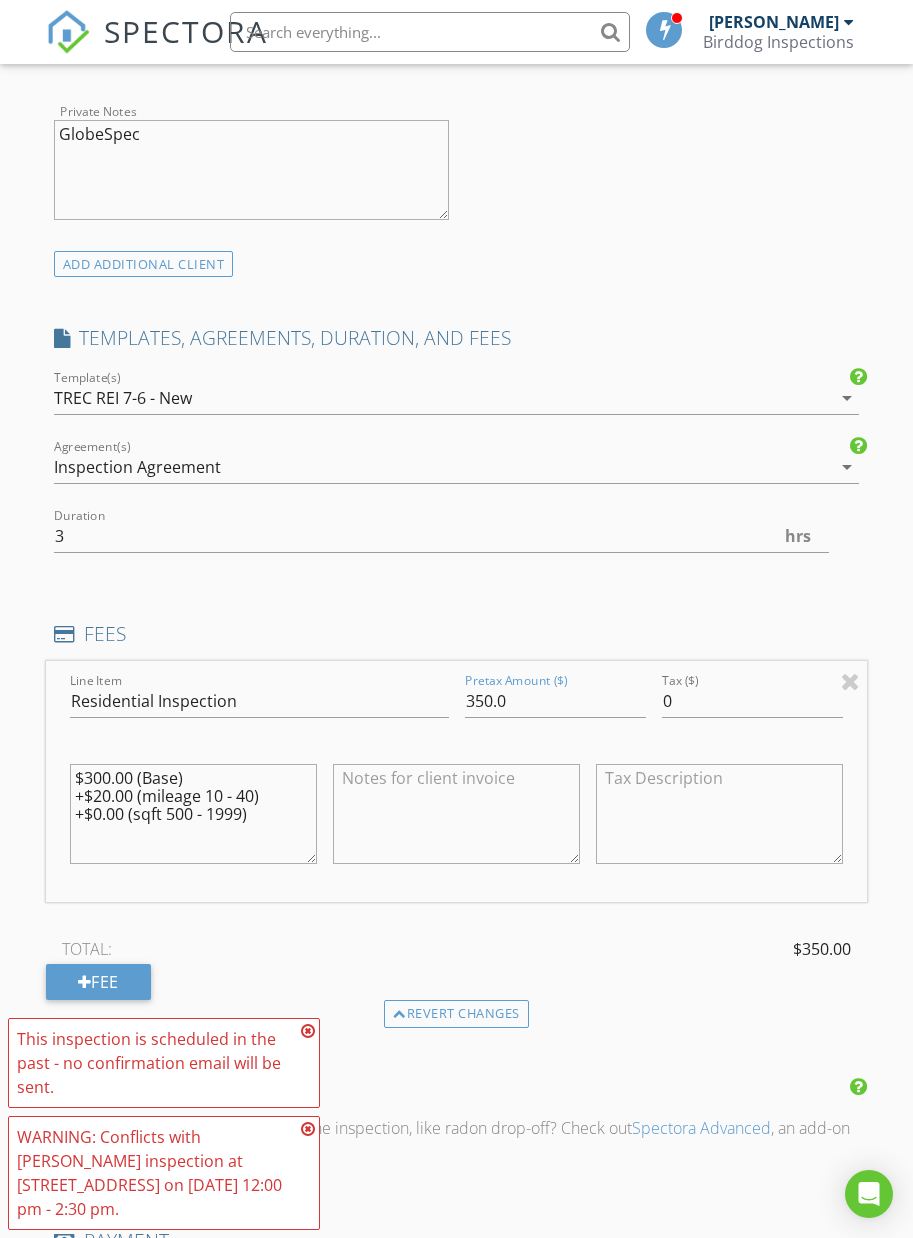 click on "FEES" at bounding box center (457, 634) 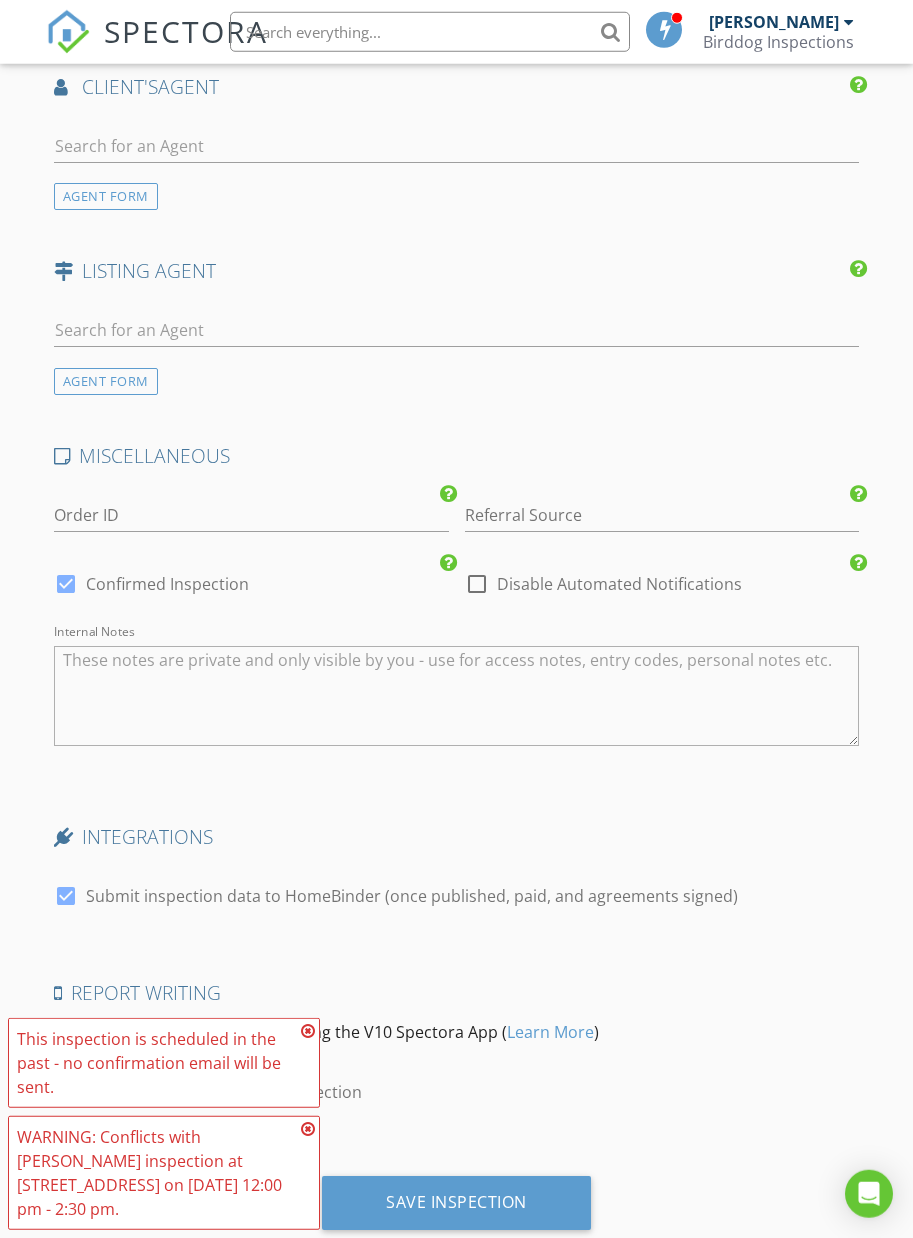 scroll, scrollTop: 2743, scrollLeft: 0, axis: vertical 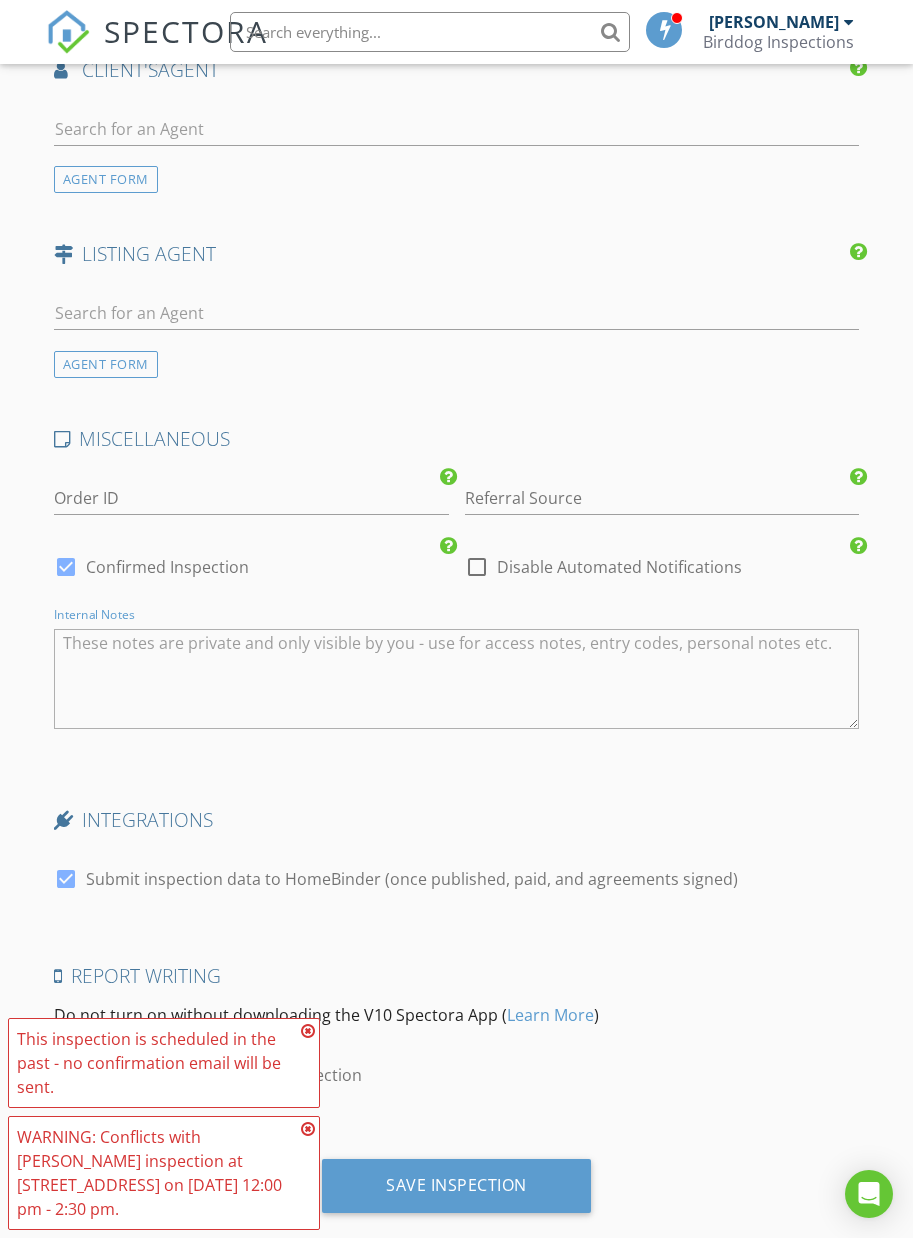 click on "Save Inspection" at bounding box center [456, 1185] 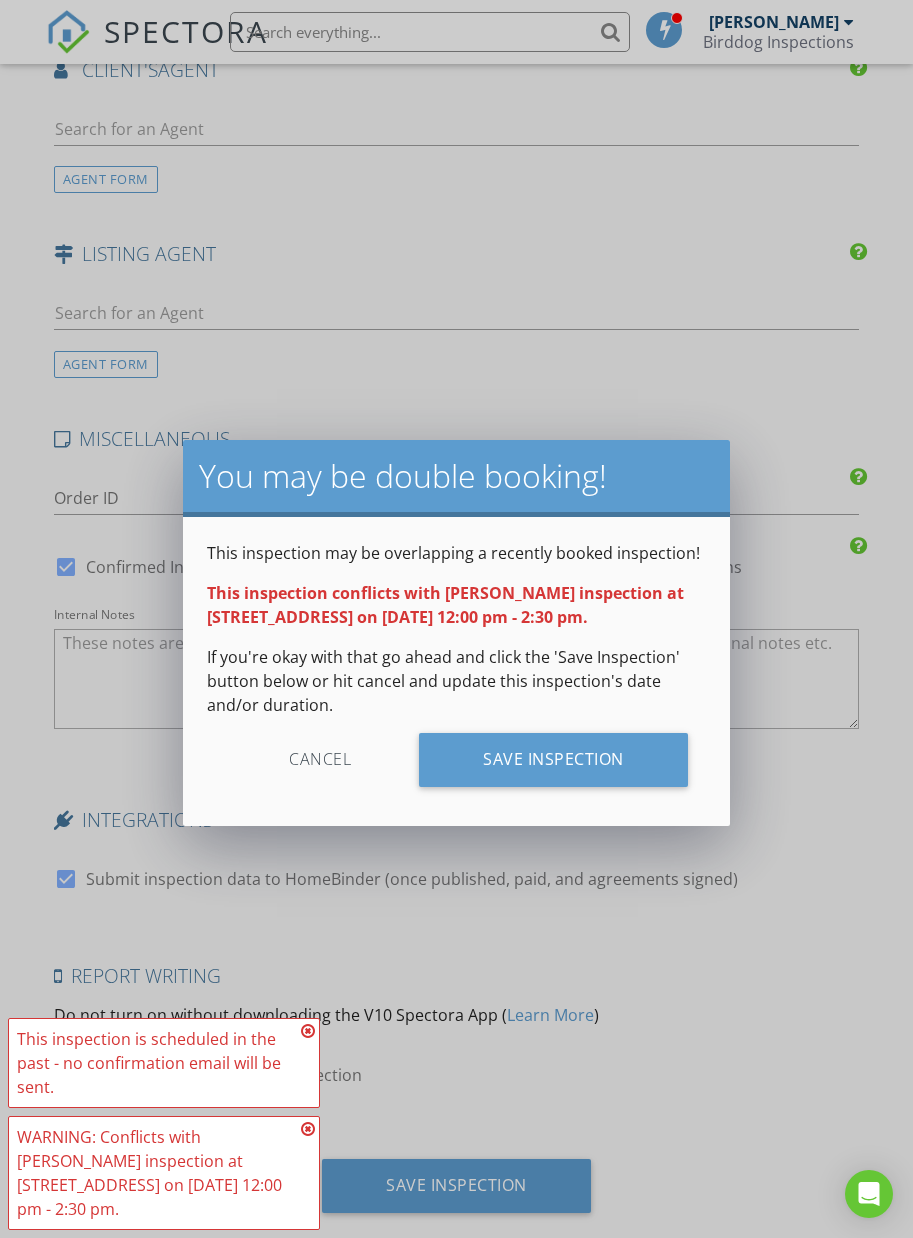 click on "Save Inspection" at bounding box center (553, 760) 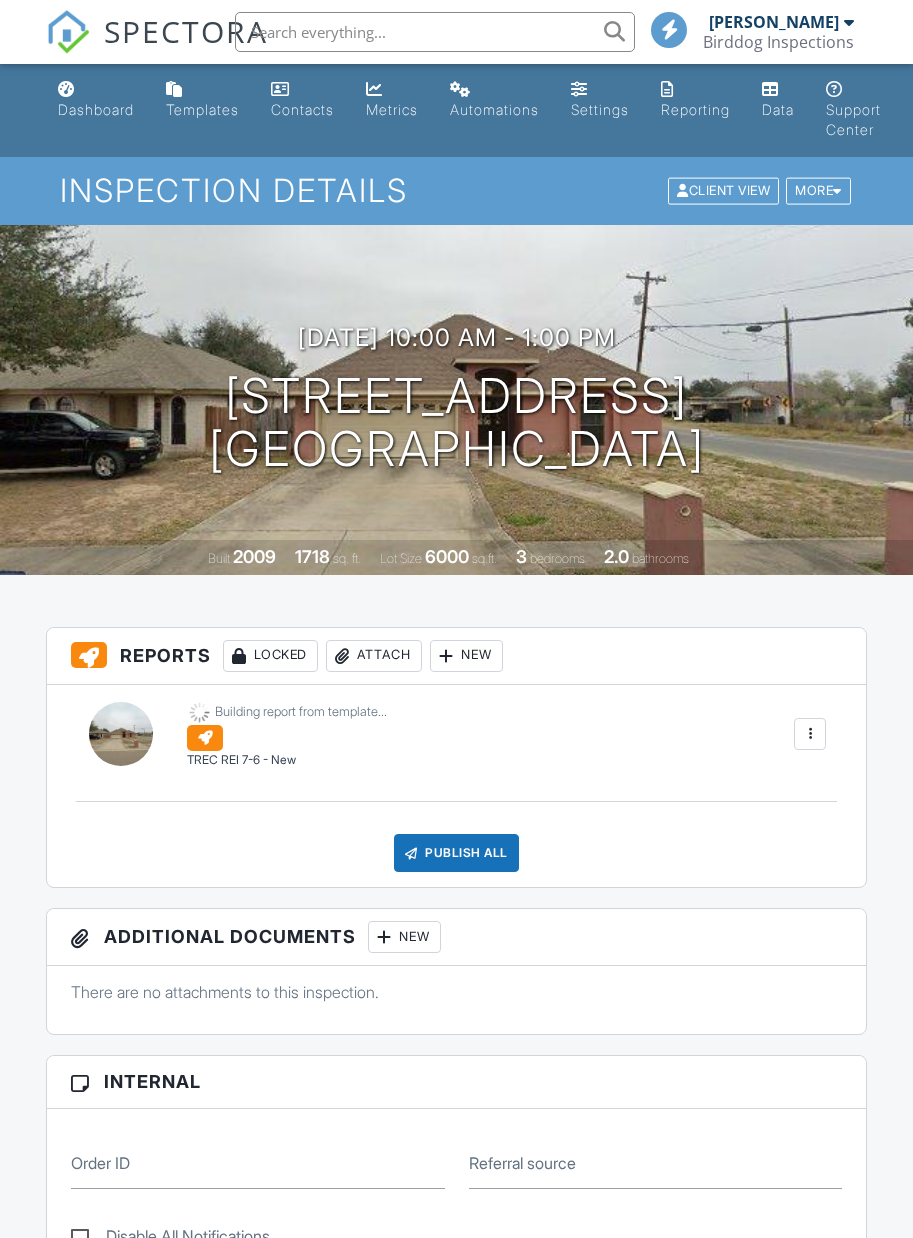 scroll, scrollTop: 0, scrollLeft: 0, axis: both 